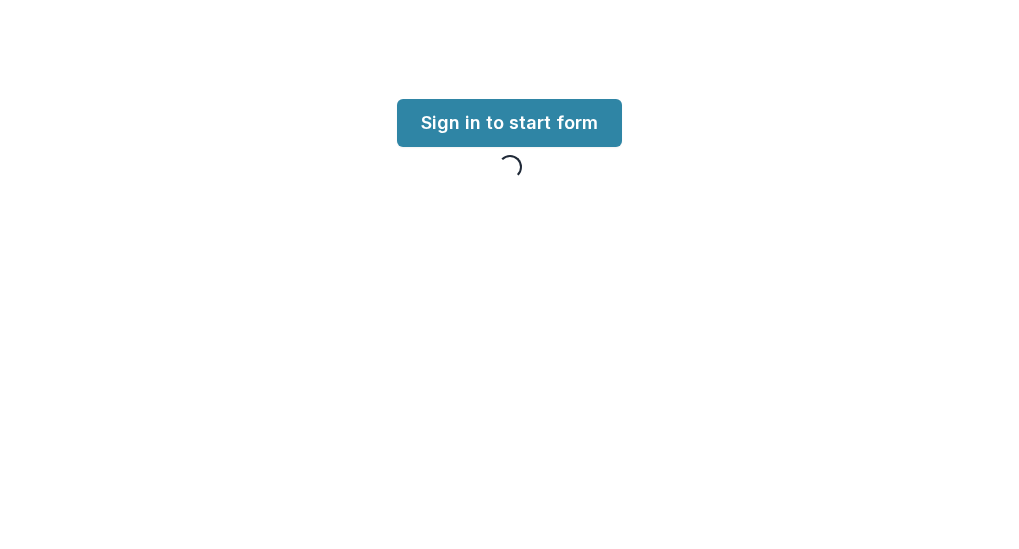 scroll, scrollTop: 0, scrollLeft: 0, axis: both 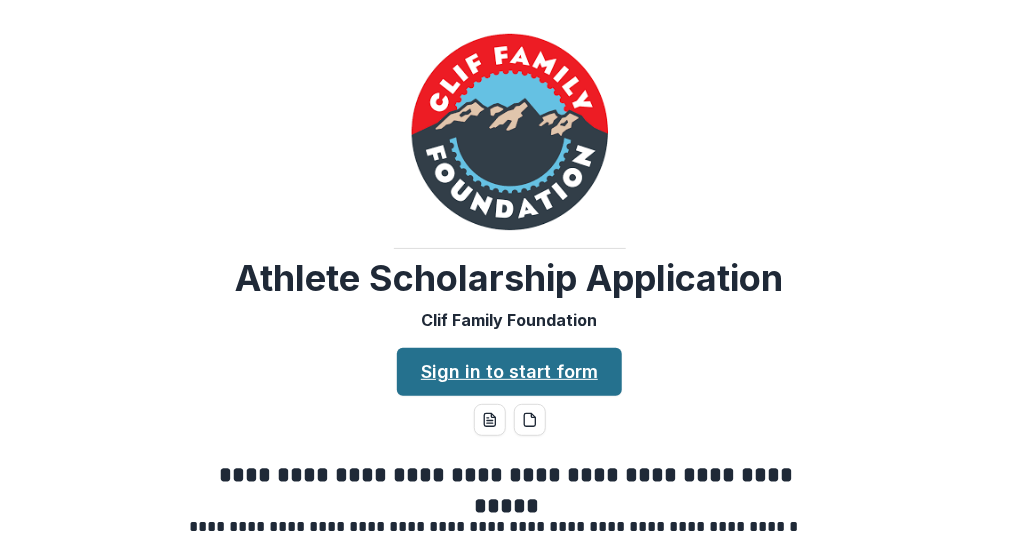 click on "Sign in to start form" at bounding box center [509, 372] 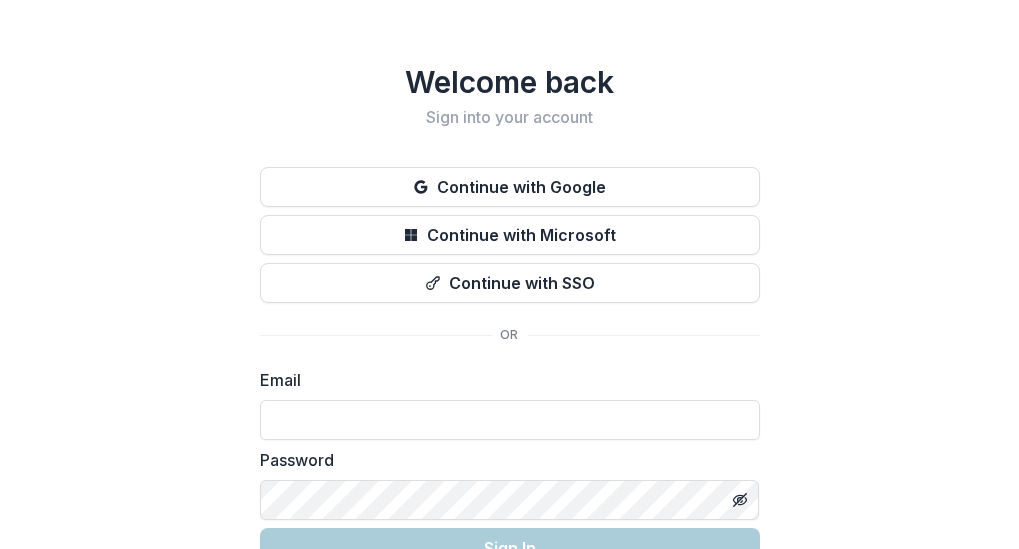 scroll, scrollTop: 0, scrollLeft: 0, axis: both 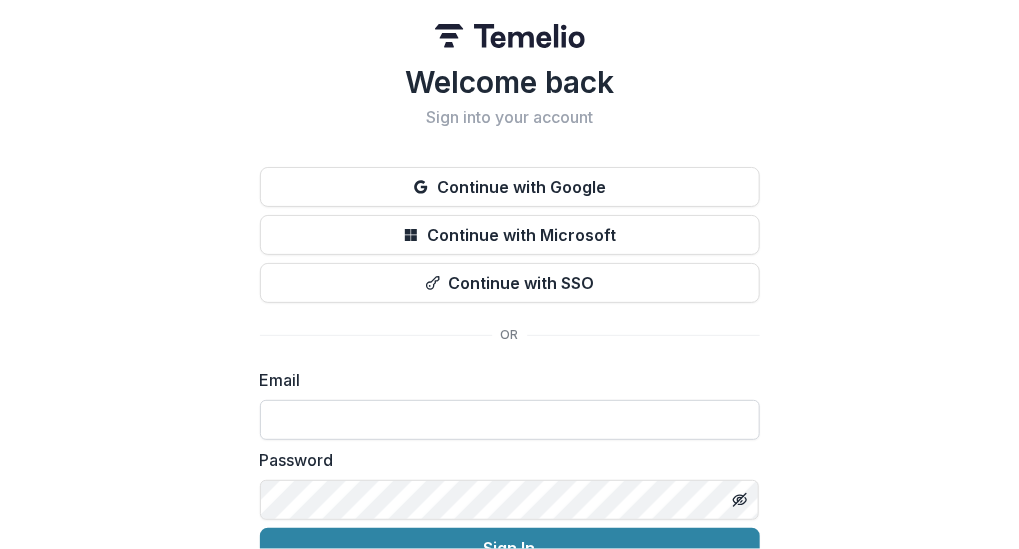click at bounding box center (510, 420) 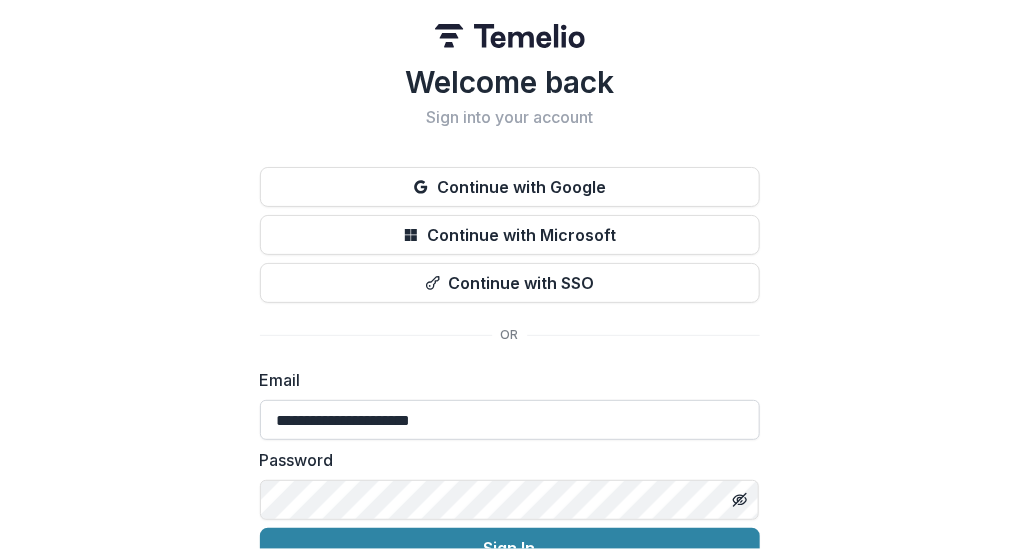 click on "**********" at bounding box center (510, 420) 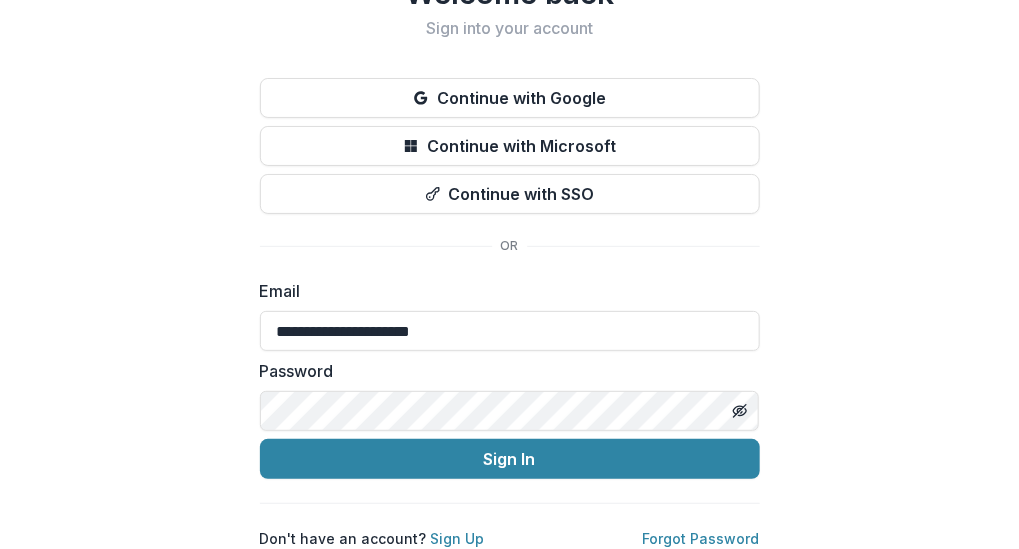 scroll, scrollTop: 103, scrollLeft: 0, axis: vertical 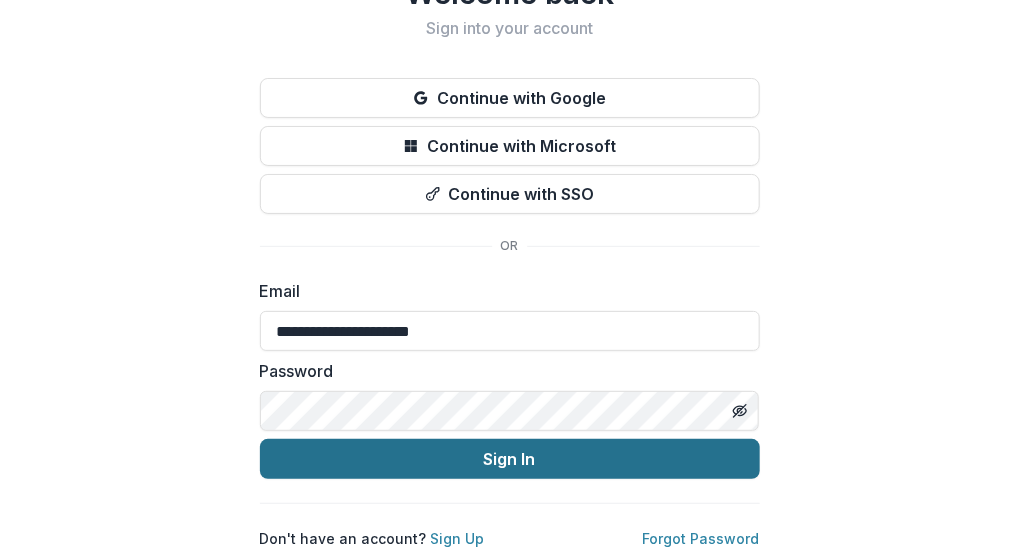 click on "Sign In" at bounding box center [510, 459] 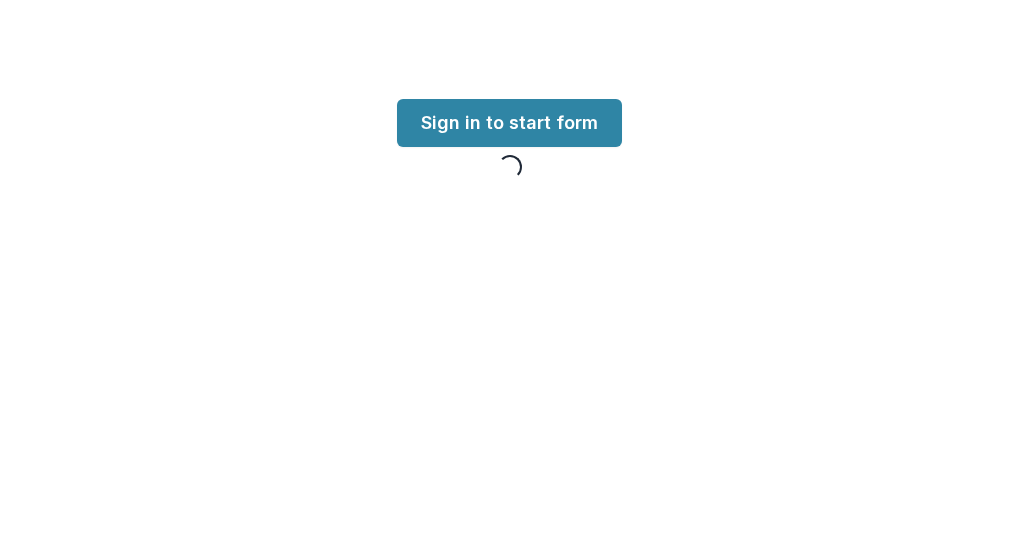 scroll, scrollTop: 0, scrollLeft: 0, axis: both 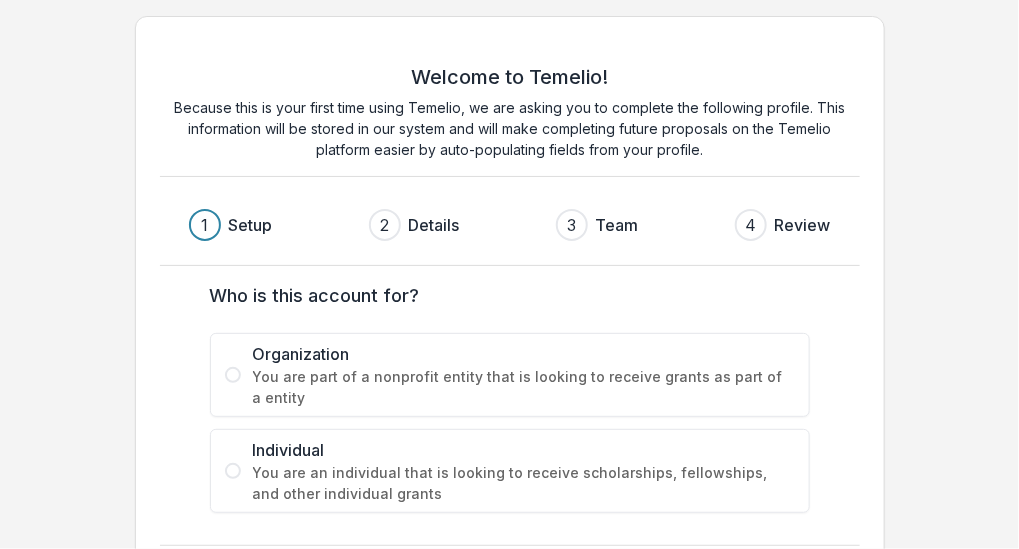 click at bounding box center (233, 471) 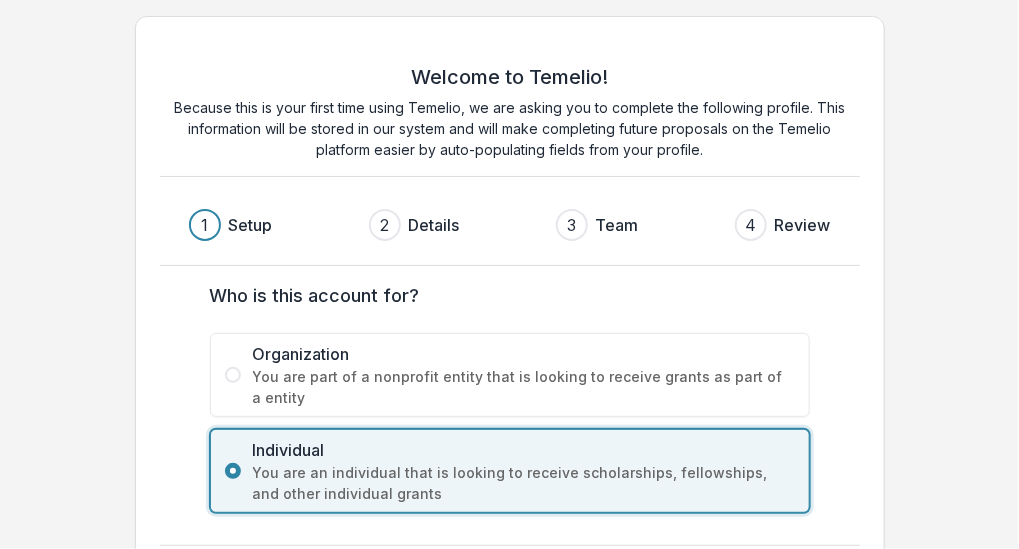click on "2" at bounding box center [385, 225] 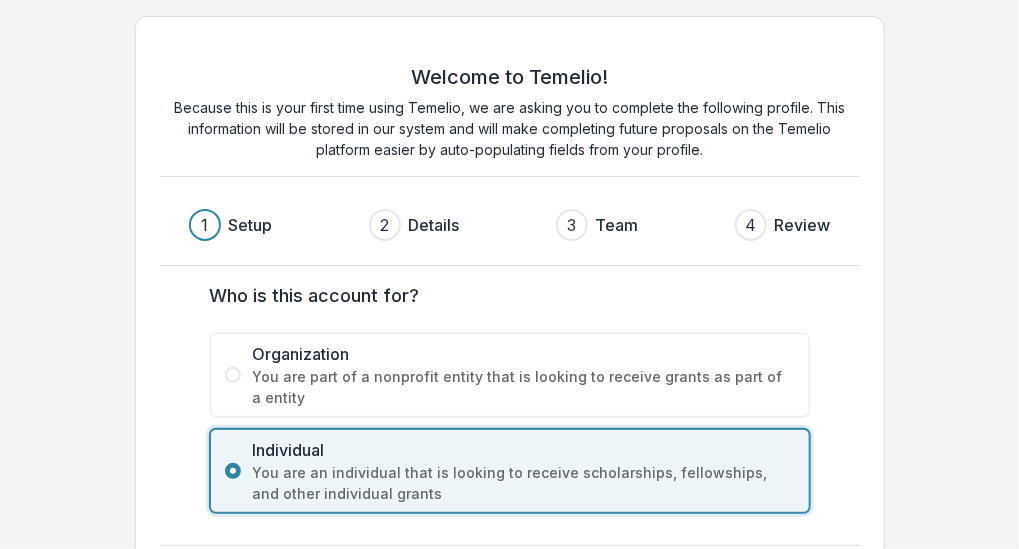 click on "Welcome to Temelio! Because this is your first time using Temelio, we are asking you to complete the following profile. This information will be stored in our system and will make completing future proposals on the Temelio platform easier by auto-populating fields from your profile. 1 Setup 2 Details 3 Team 4 Review Who is this account for? Organization You are part of a nonprofit entity that is looking to receive grants as part of a entity Individual You are an individual that is looking to receive scholarships, fellowships, and other individual grants Next" at bounding box center [509, 317] 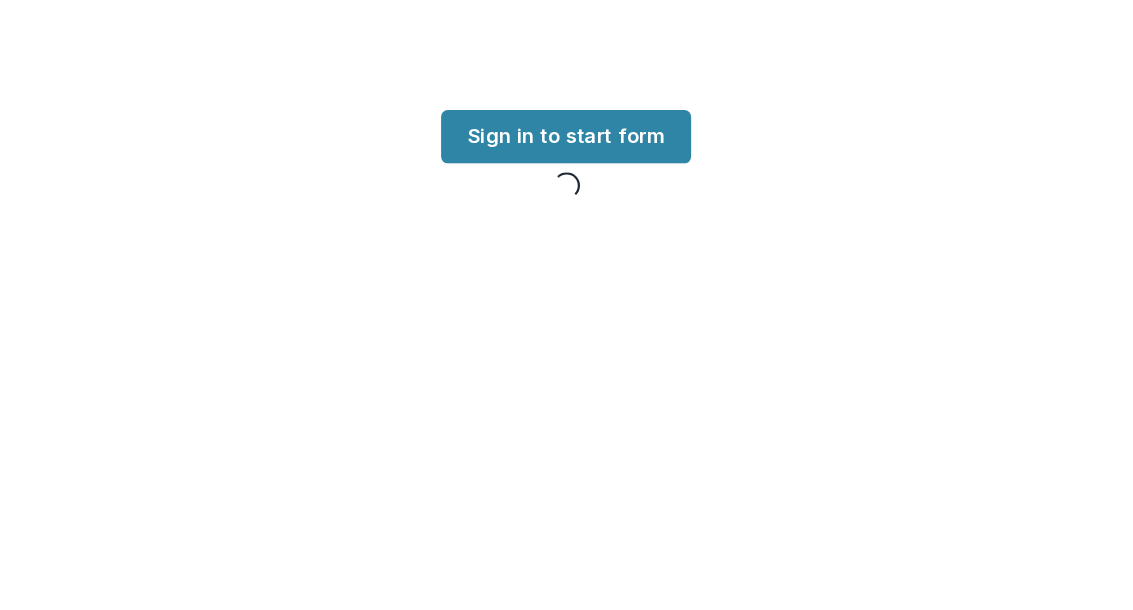 scroll, scrollTop: 0, scrollLeft: 0, axis: both 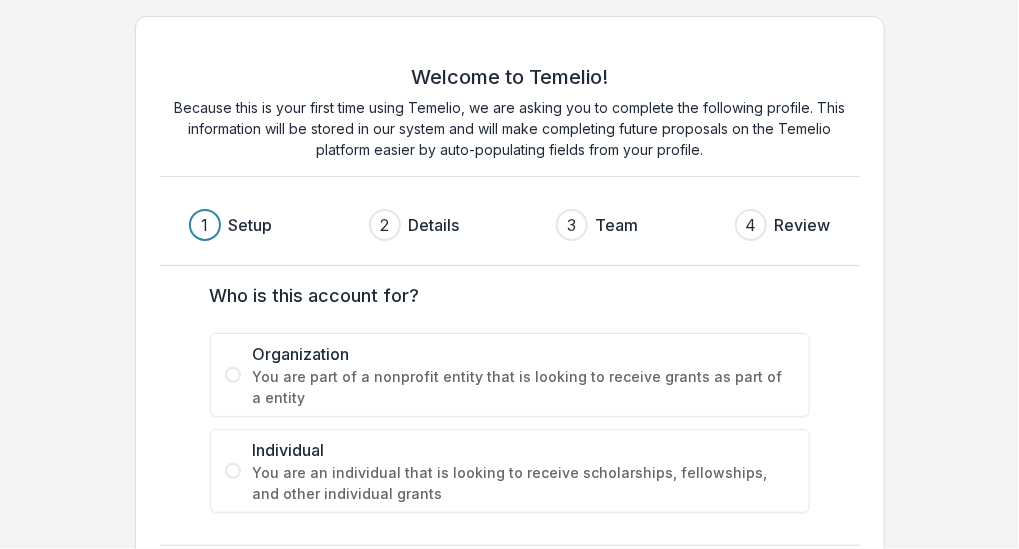 click at bounding box center [233, 471] 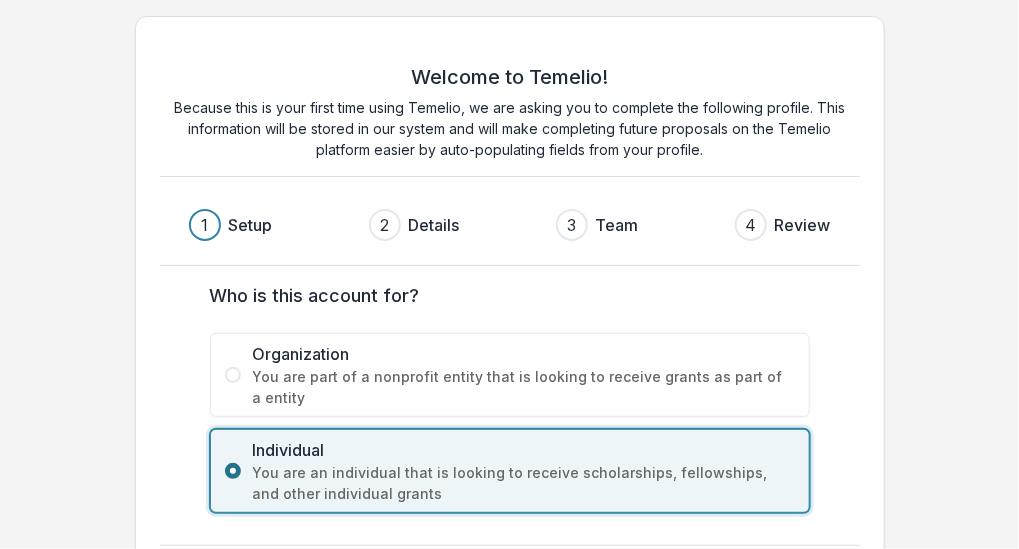 click at bounding box center (233, 471) 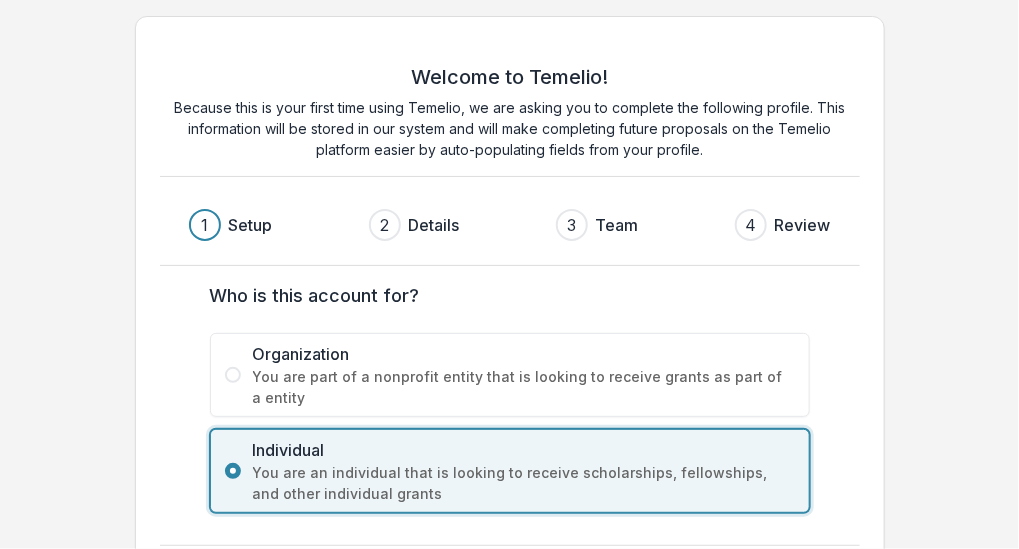 click on "Organization You are part of a nonprofit entity that is looking to receive grants as part of a entity" at bounding box center [510, 375] 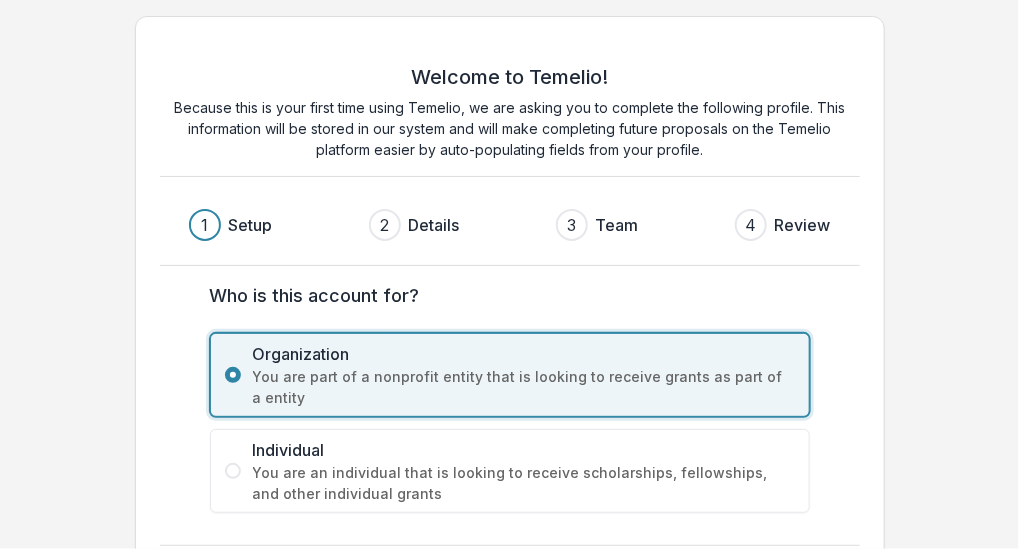 click at bounding box center (233, 471) 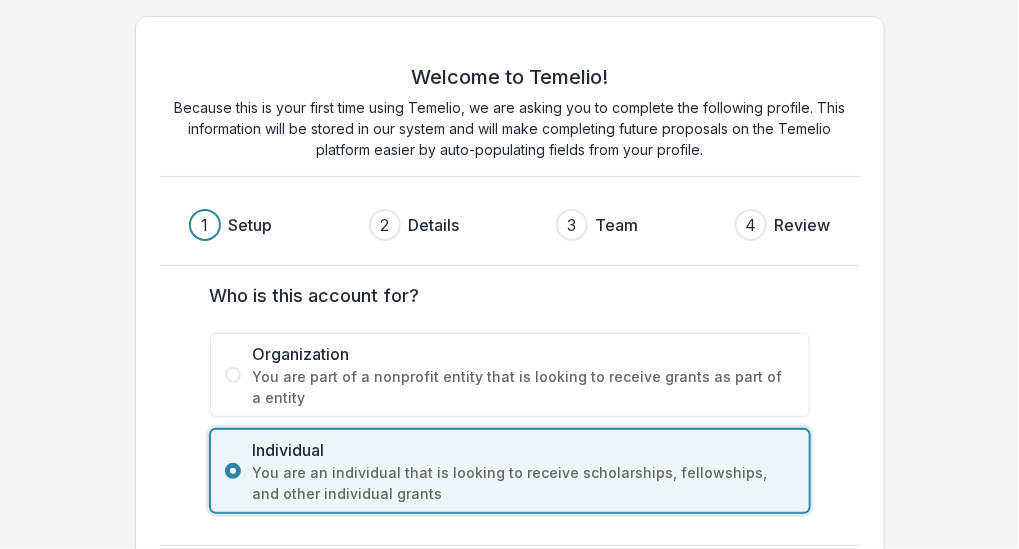 click on "Because this is your first time using Temelio, we are asking you to complete the following profile. This information will be stored in our system and will make completing future proposals on the Temelio platform easier by auto-populating fields from your profile." at bounding box center [510, 128] 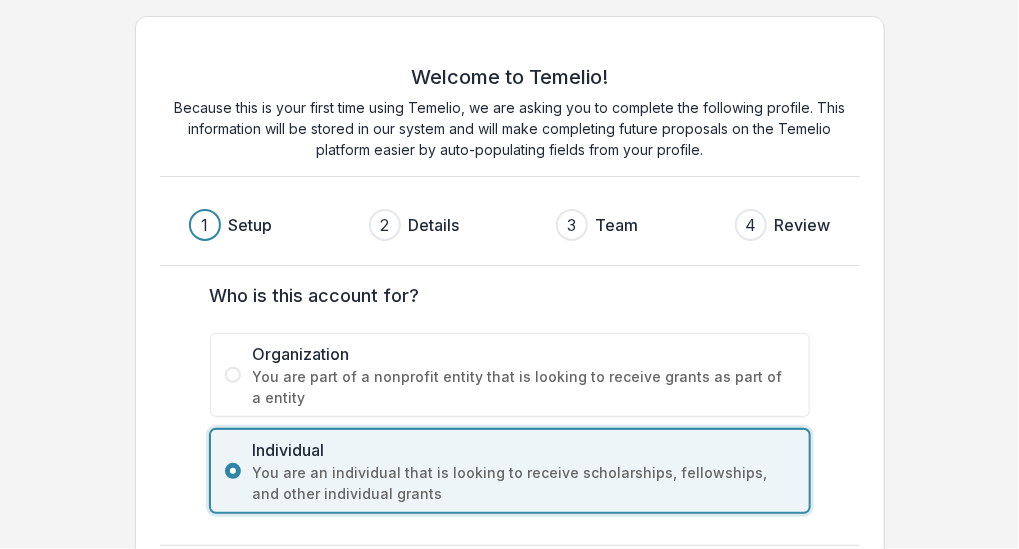 click on "Welcome to Temelio! Because this is your first time using Temelio, we are asking you to complete the following profile. This information will be stored in our system and will make completing future proposals on the Temelio platform easier by auto-populating fields from your profile. 1 Setup 2 Details 3 Team 4 Review Who is this account for? Organization You are part of a nonprofit entity that is looking to receive grants as part of a entity Individual You are an individual that is looking to receive scholarships, fellowships, and other individual grants Next" at bounding box center [509, 317] 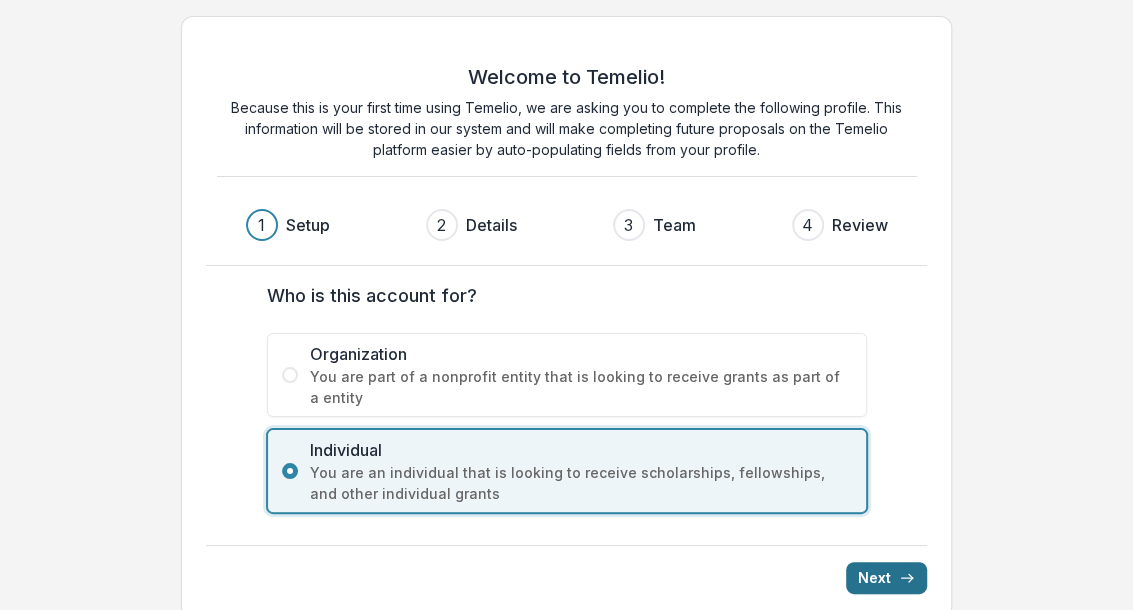 click on "Next" at bounding box center (886, 578) 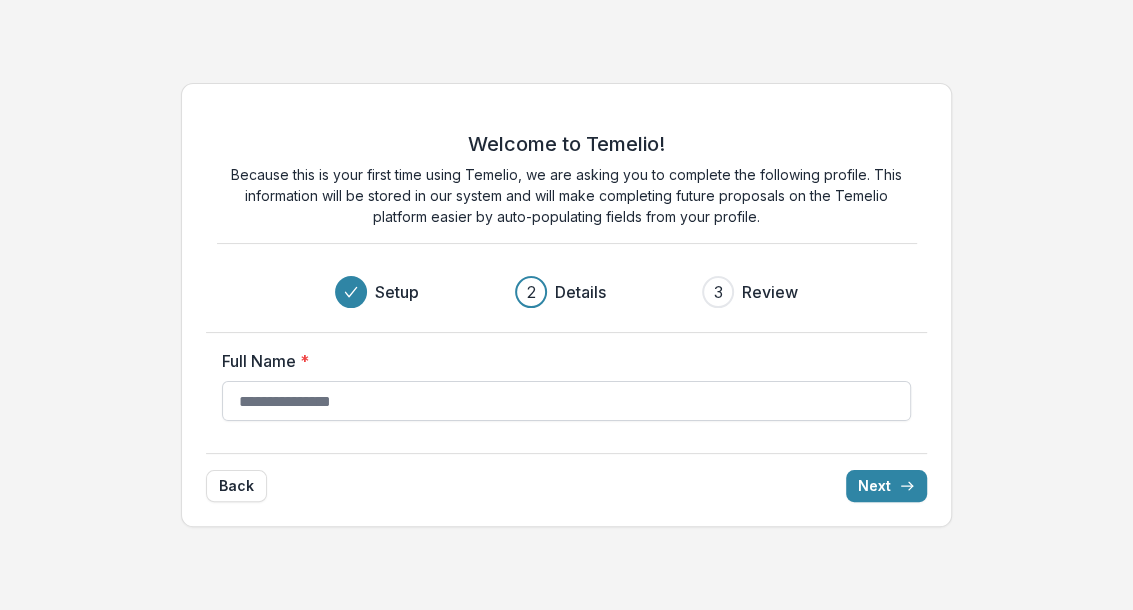 click on "Full Name *" at bounding box center (566, 401) 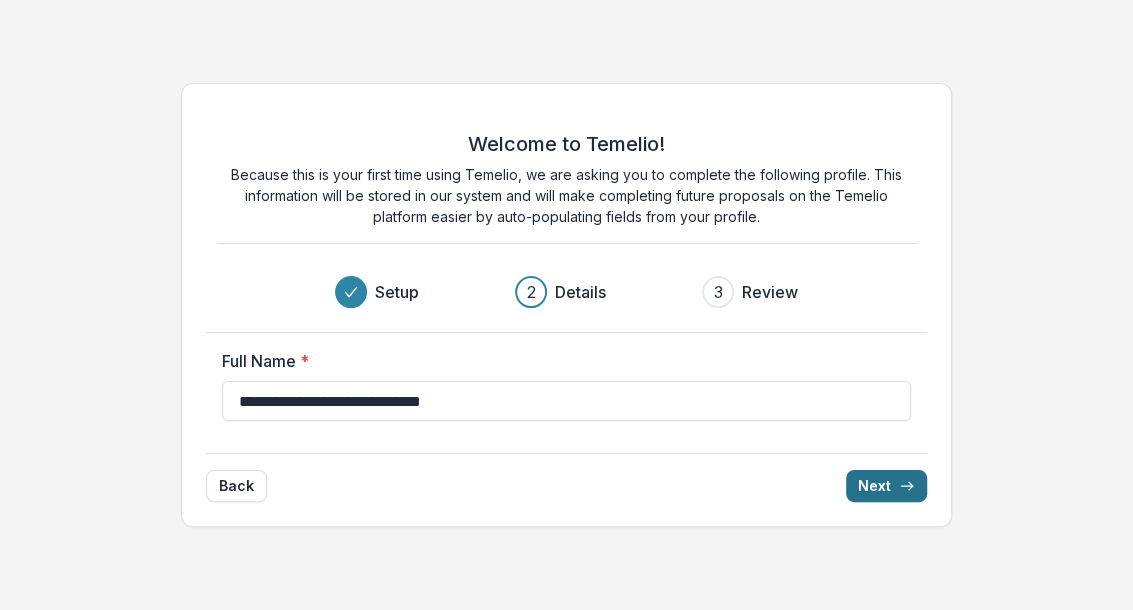 type on "**********" 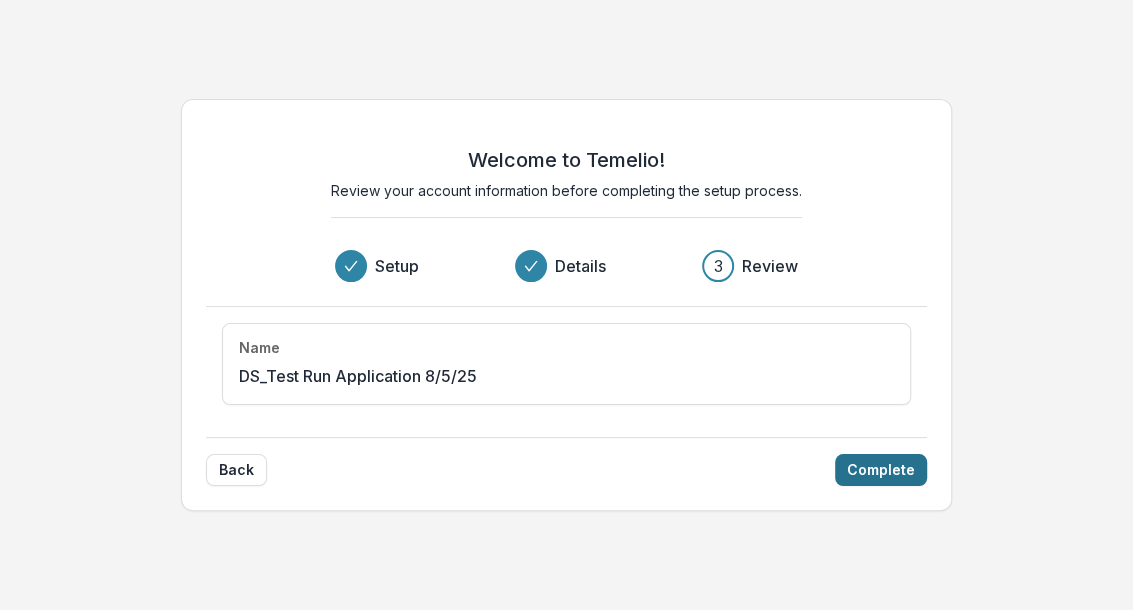 click on "Complete" at bounding box center [881, 470] 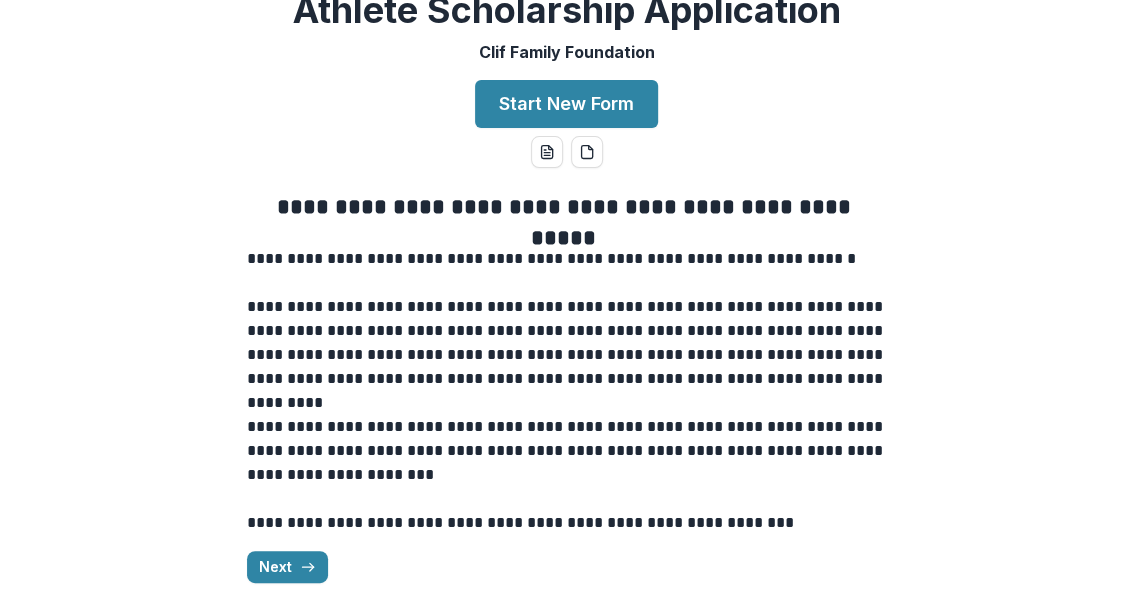 scroll, scrollTop: 311, scrollLeft: 0, axis: vertical 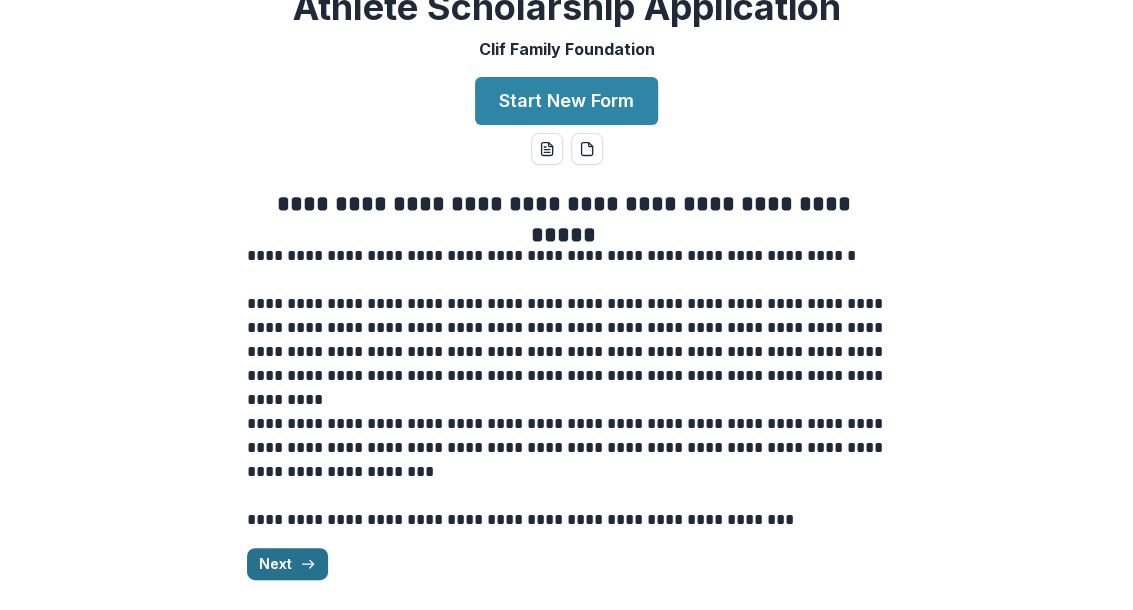 click on "Next" at bounding box center (287, 564) 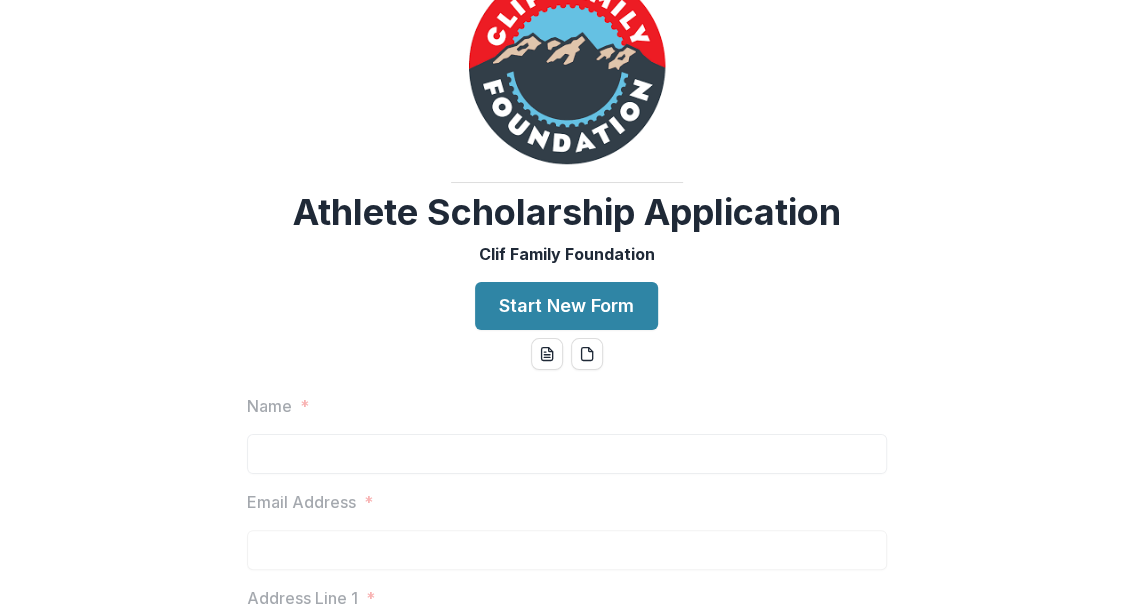 scroll, scrollTop: 111, scrollLeft: 0, axis: vertical 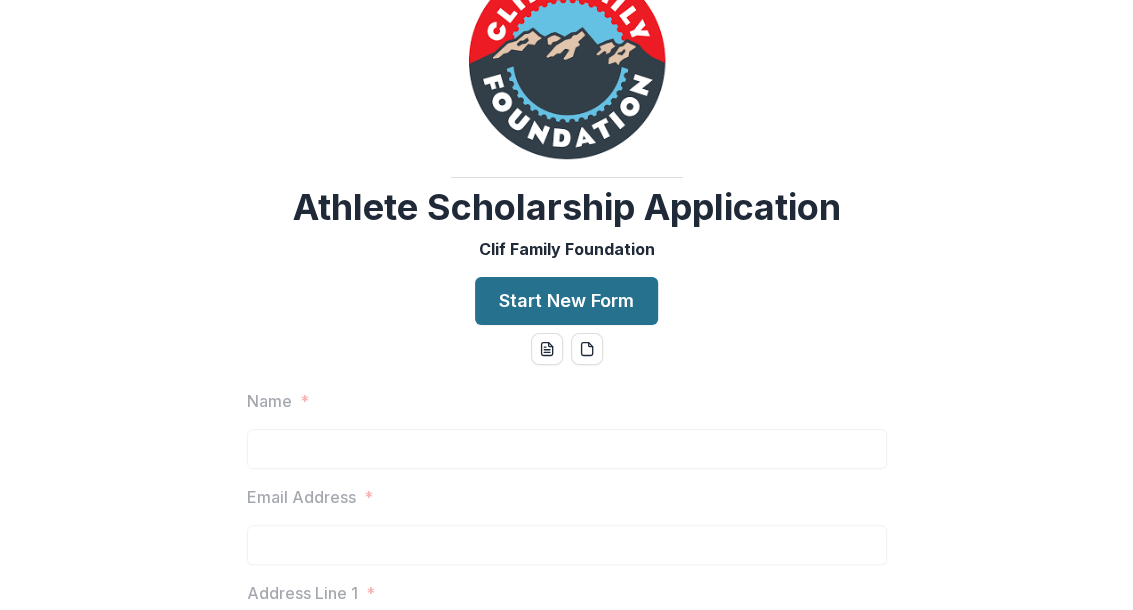 click on "Start New Form" at bounding box center [566, 301] 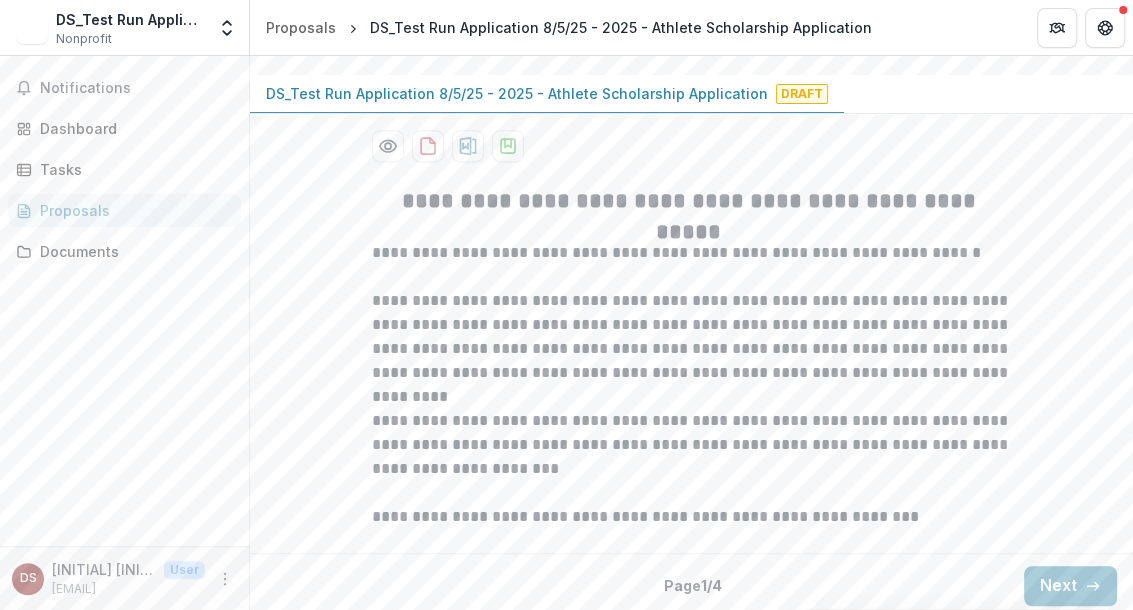 scroll, scrollTop: 435, scrollLeft: 0, axis: vertical 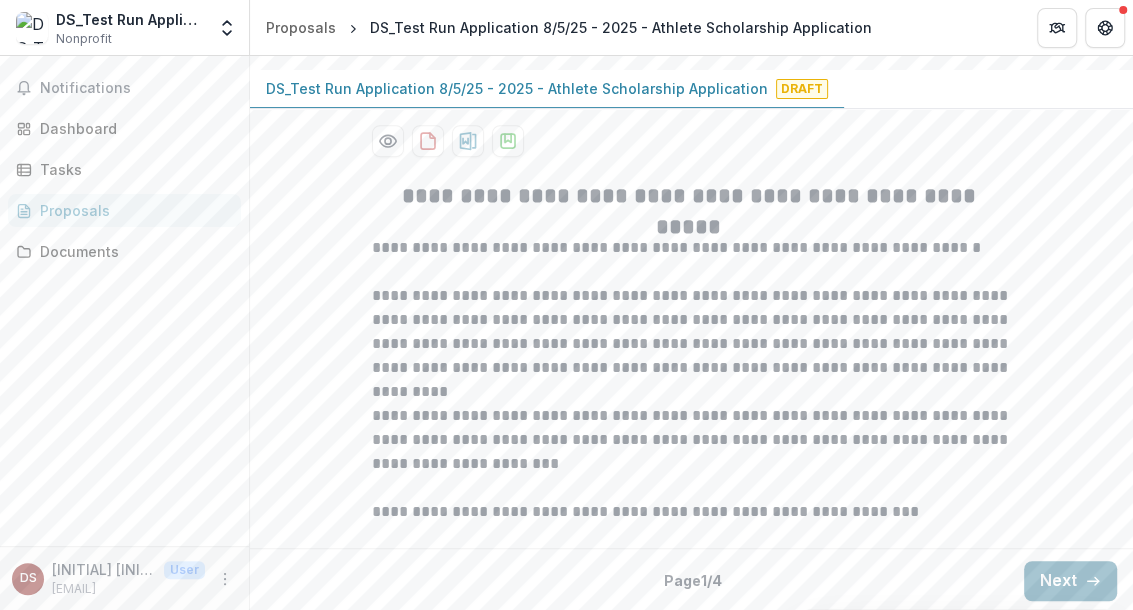 click on "Next" at bounding box center [1070, 581] 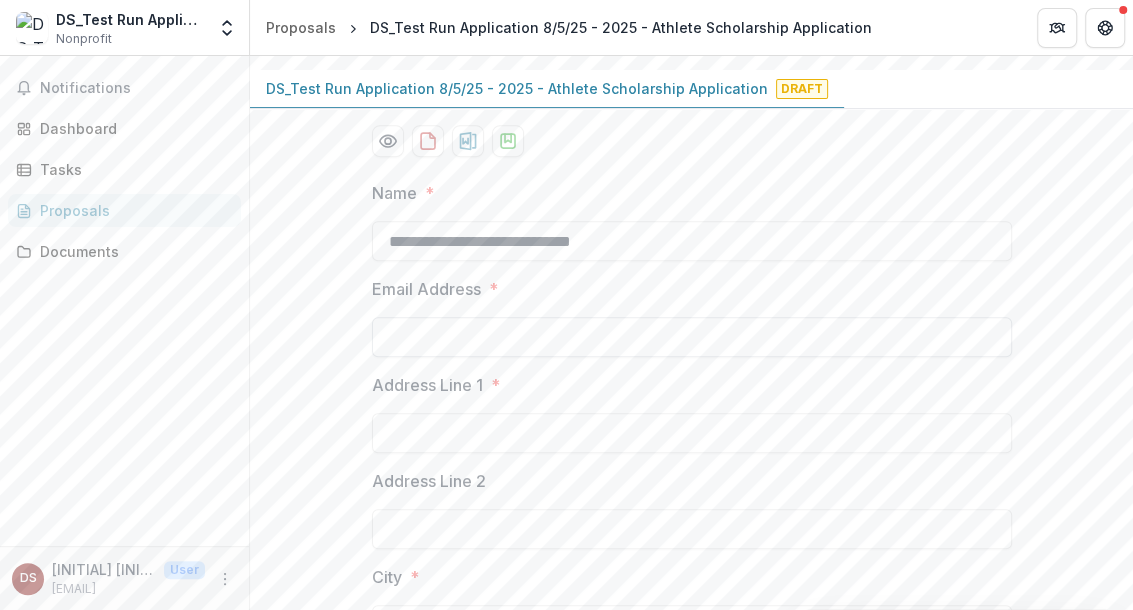click on "Email Address *" at bounding box center [692, 337] 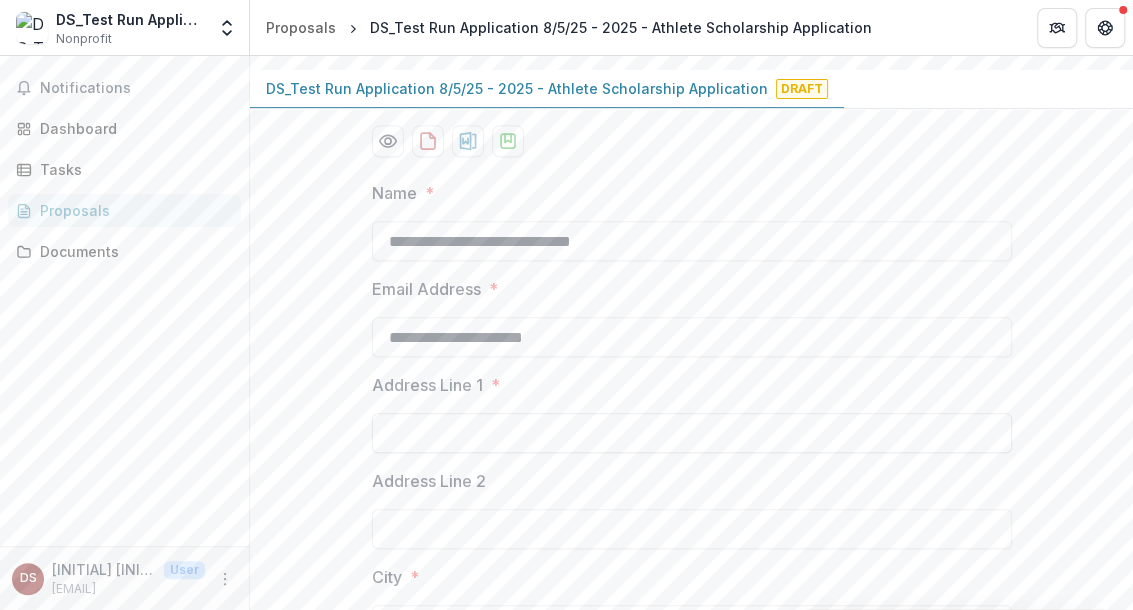 type on "**********" 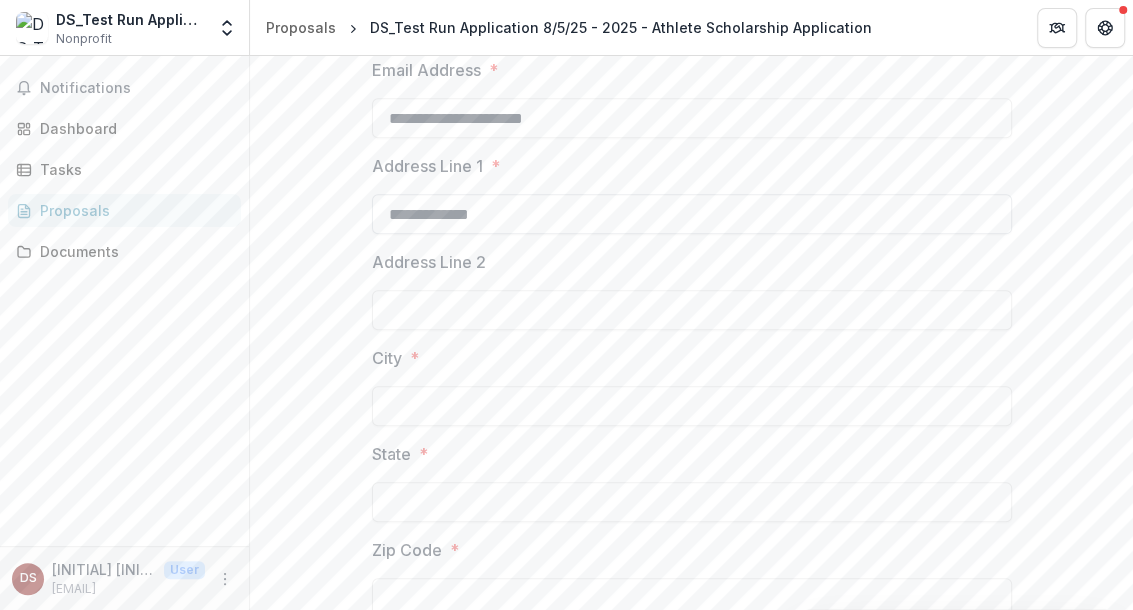 scroll, scrollTop: 657, scrollLeft: 0, axis: vertical 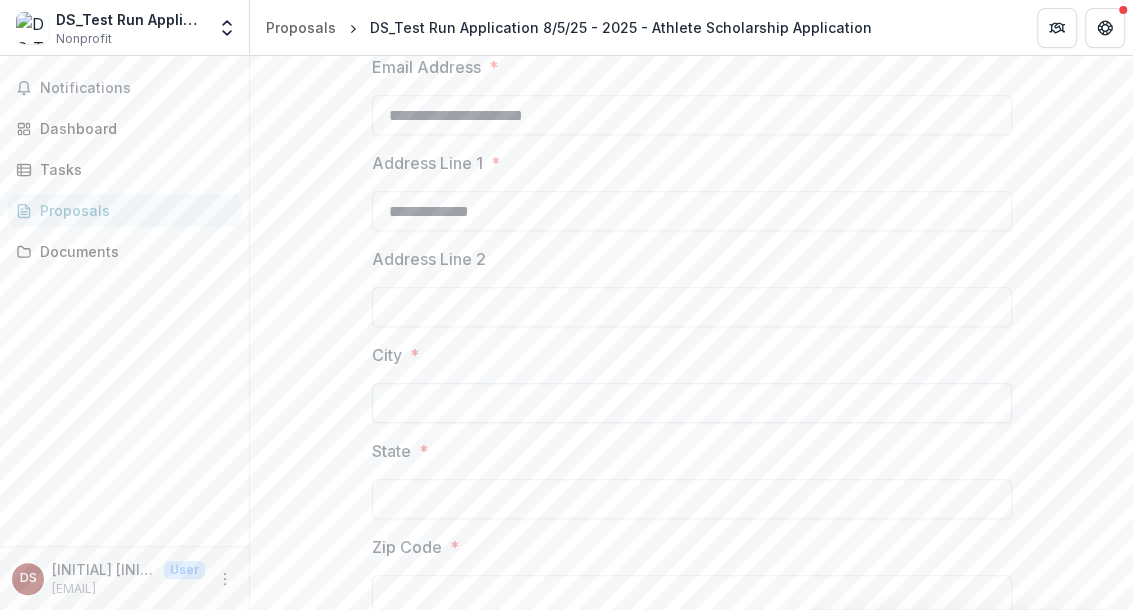 type on "**********" 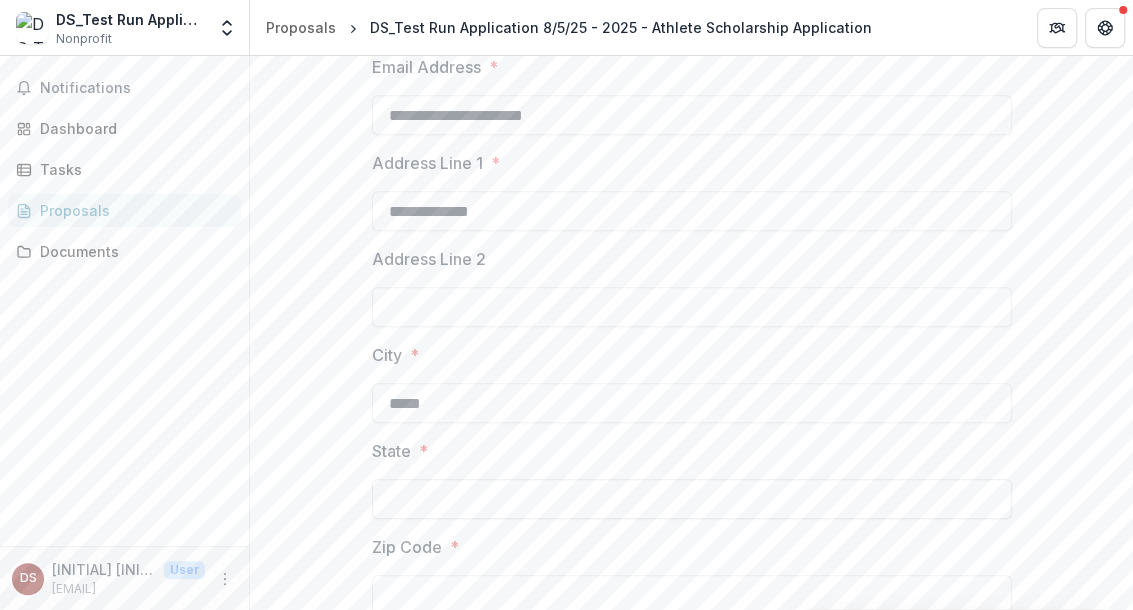 type on "*****" 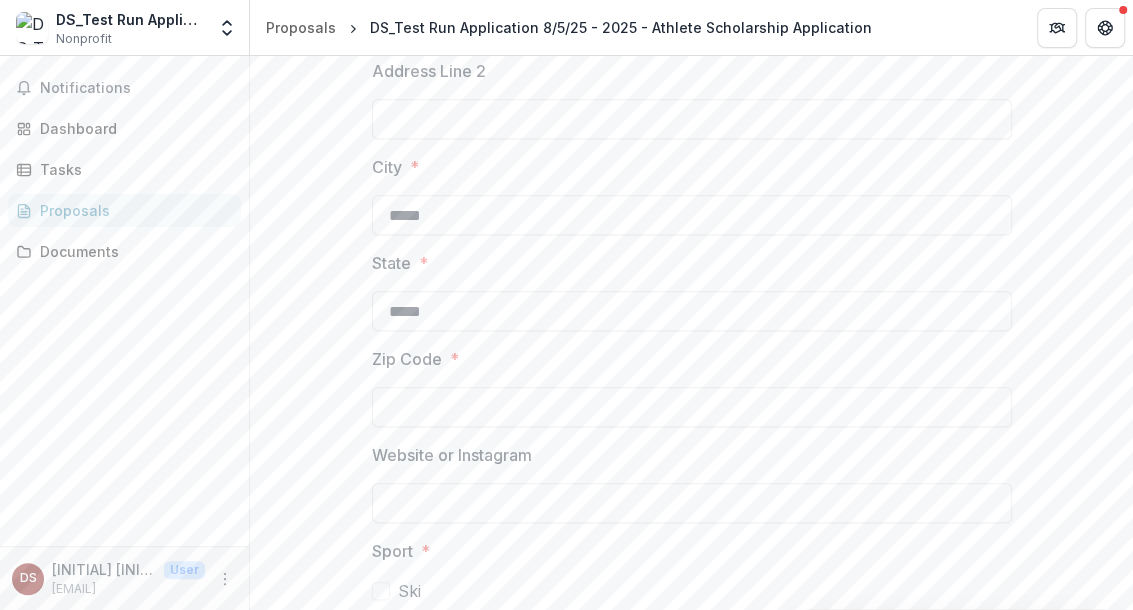 scroll, scrollTop: 879, scrollLeft: 0, axis: vertical 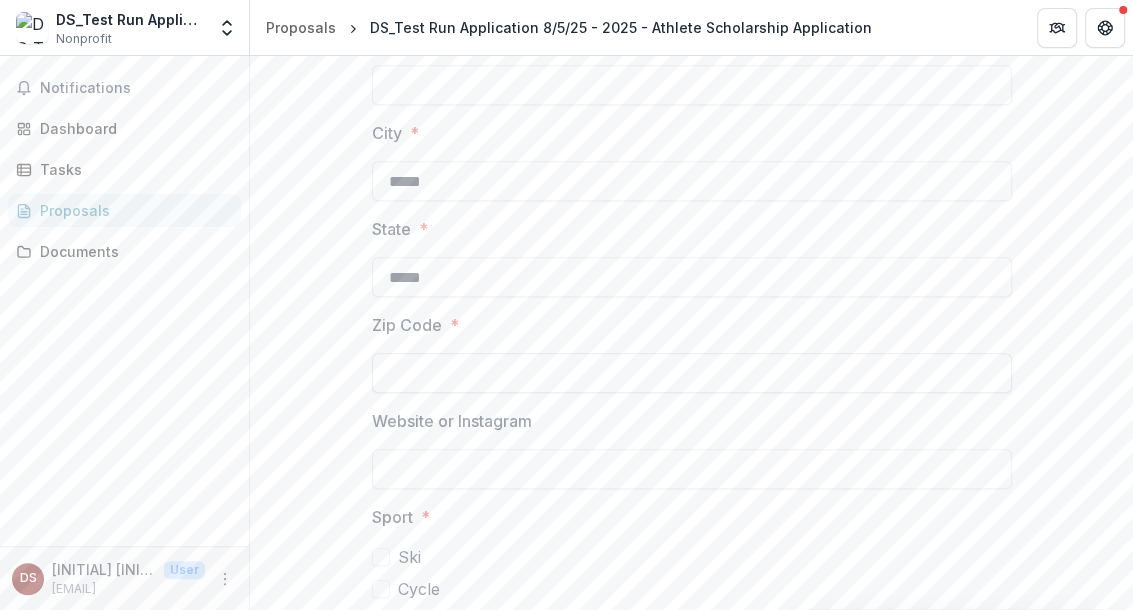 type on "*****" 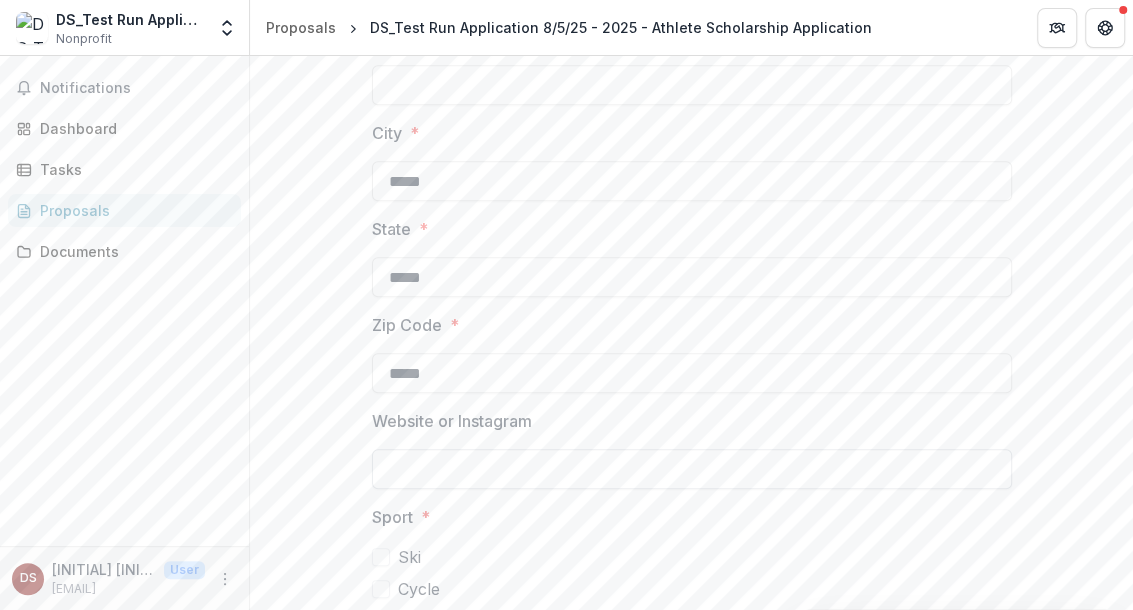 type on "*****" 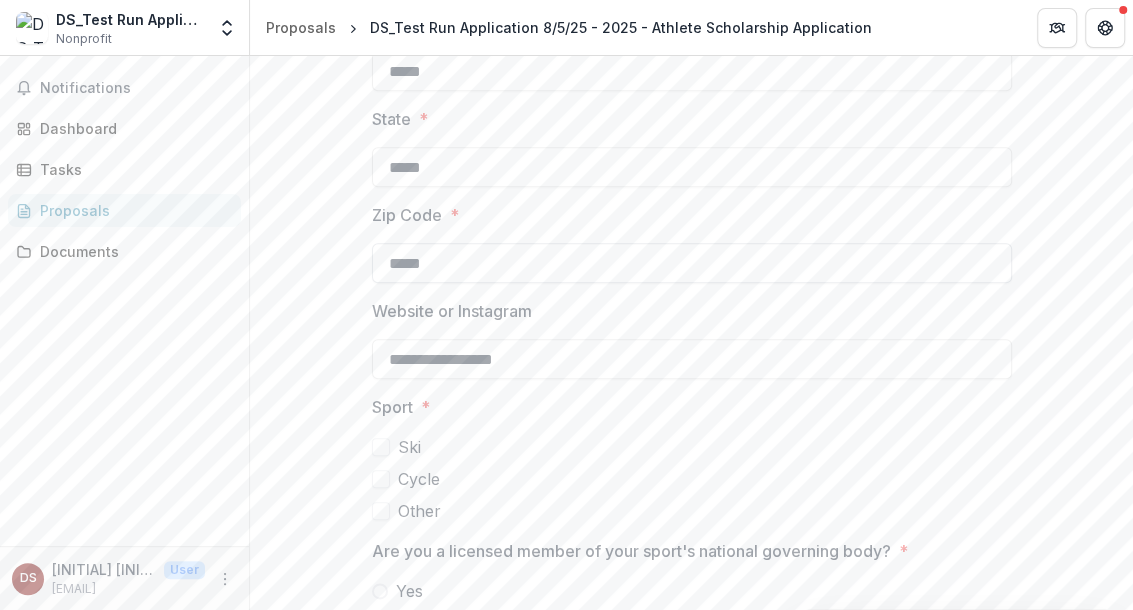 scroll, scrollTop: 990, scrollLeft: 0, axis: vertical 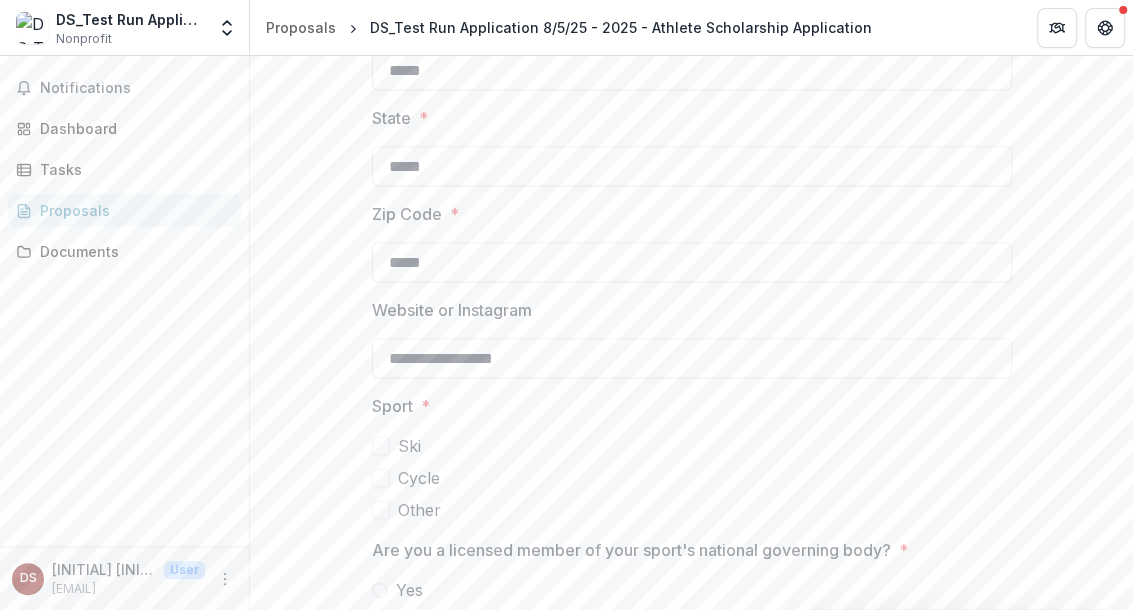 type on "**********" 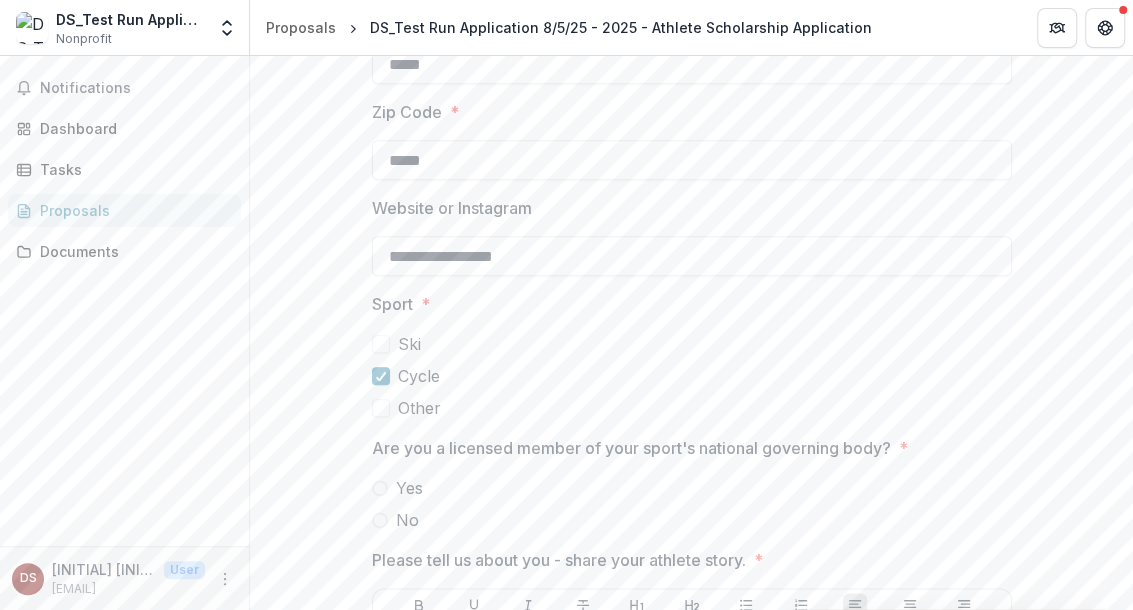 scroll, scrollTop: 1101, scrollLeft: 0, axis: vertical 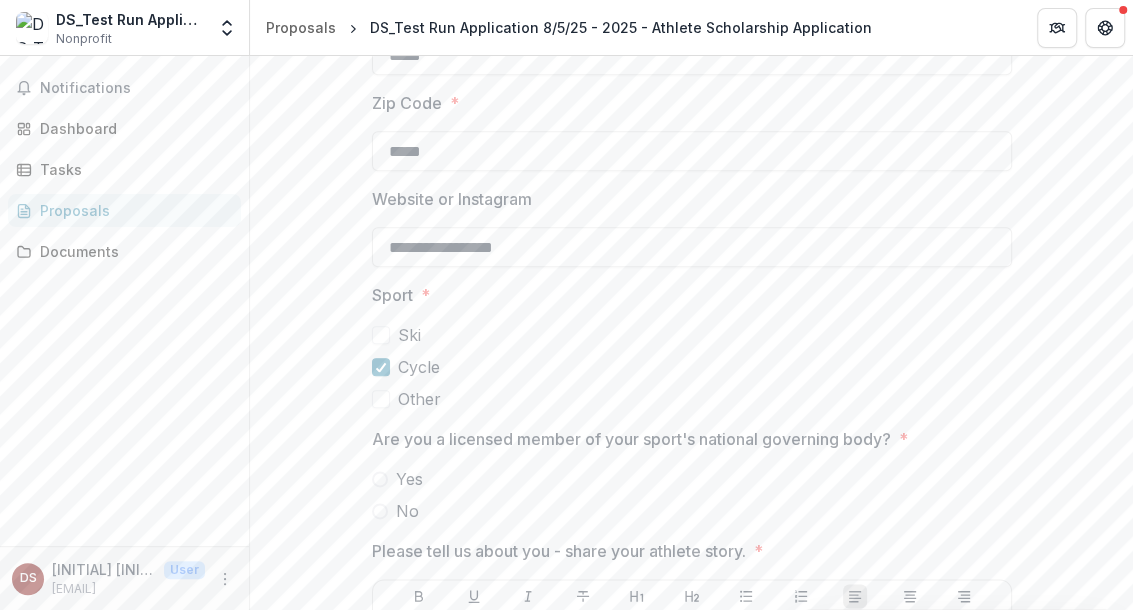 click at bounding box center (380, 479) 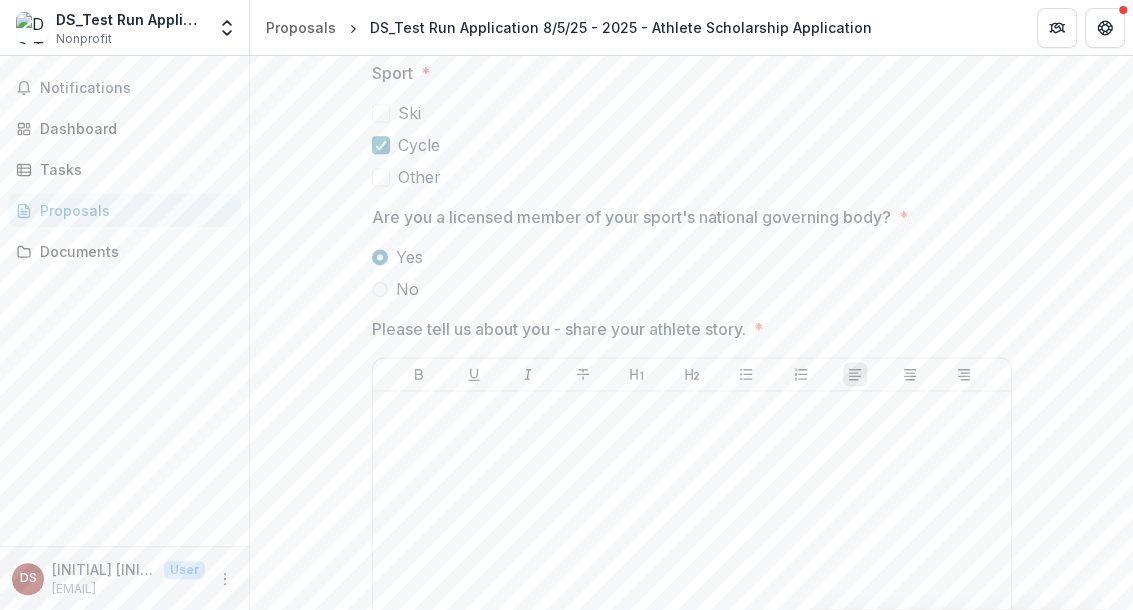 scroll, scrollTop: 1324, scrollLeft: 0, axis: vertical 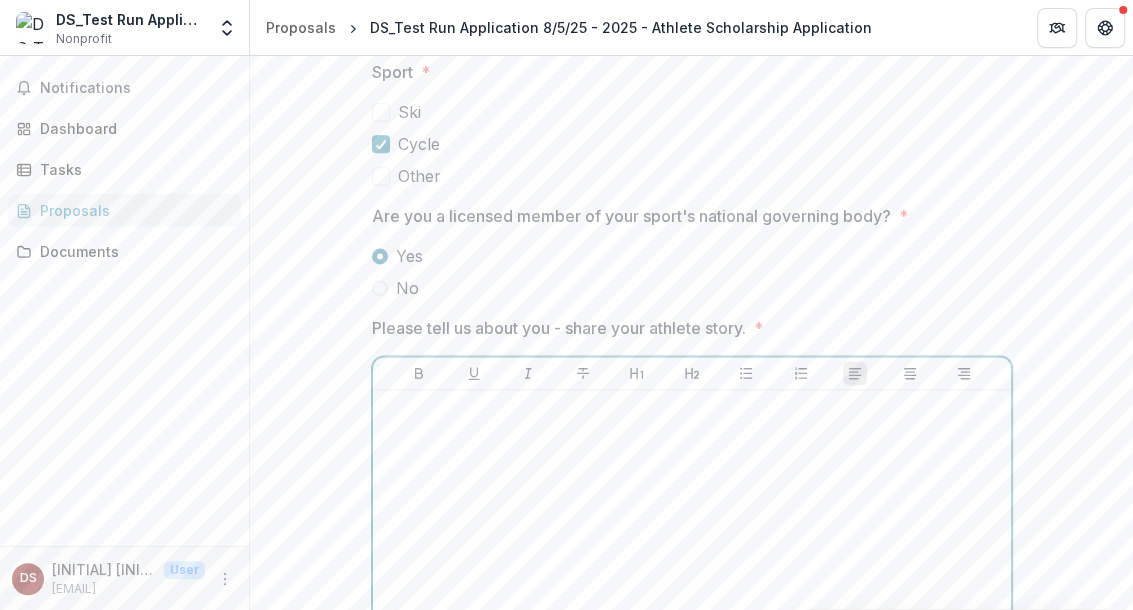 click at bounding box center (692, 548) 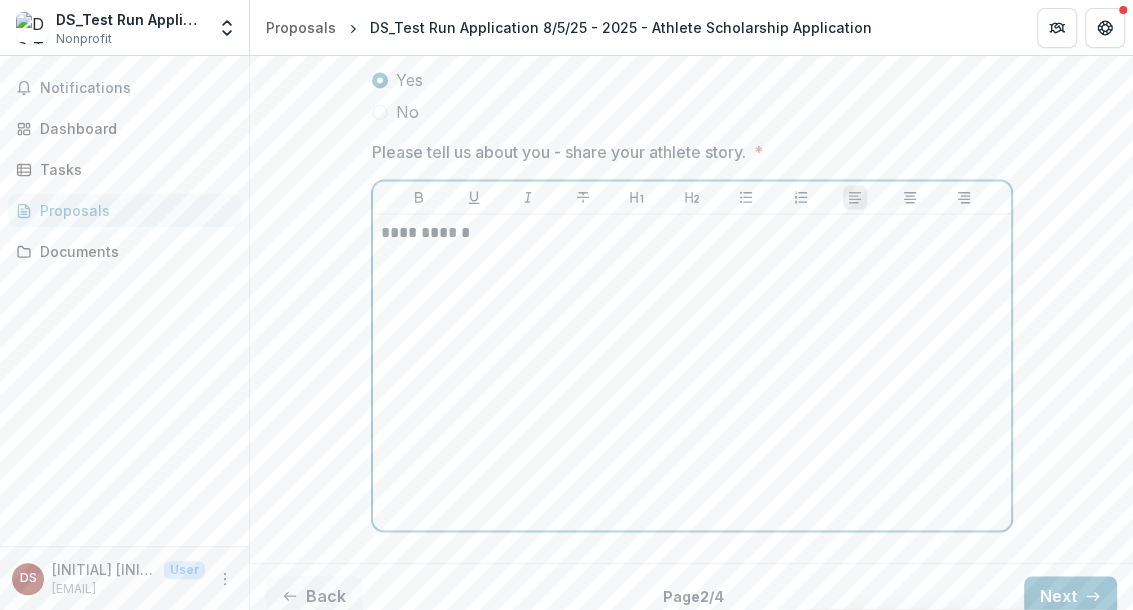 scroll, scrollTop: 1514, scrollLeft: 0, axis: vertical 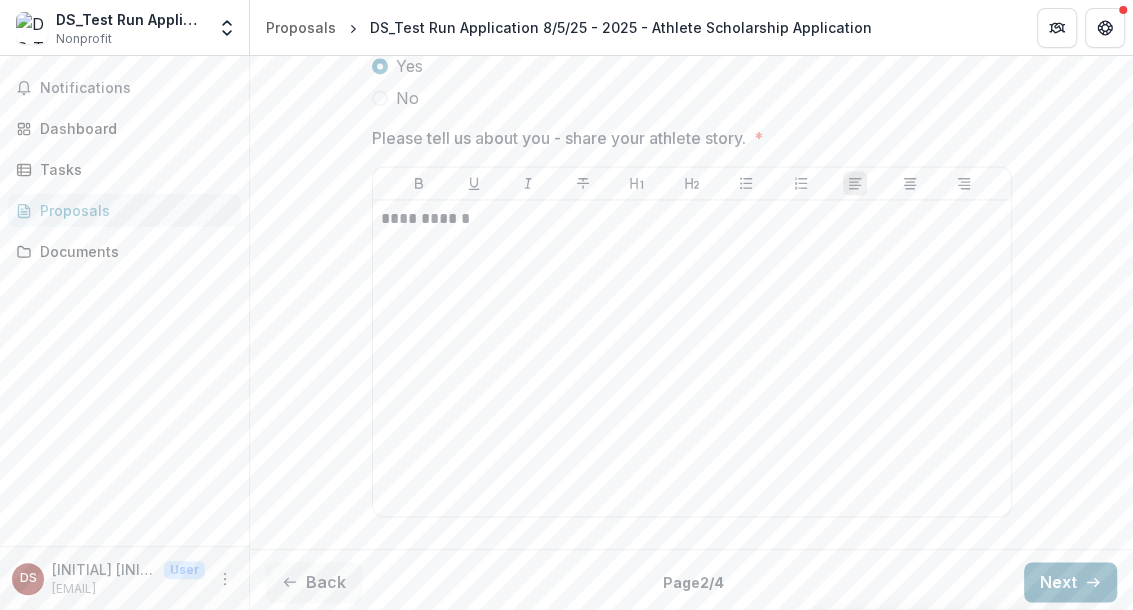 click on "Next" at bounding box center (1070, 582) 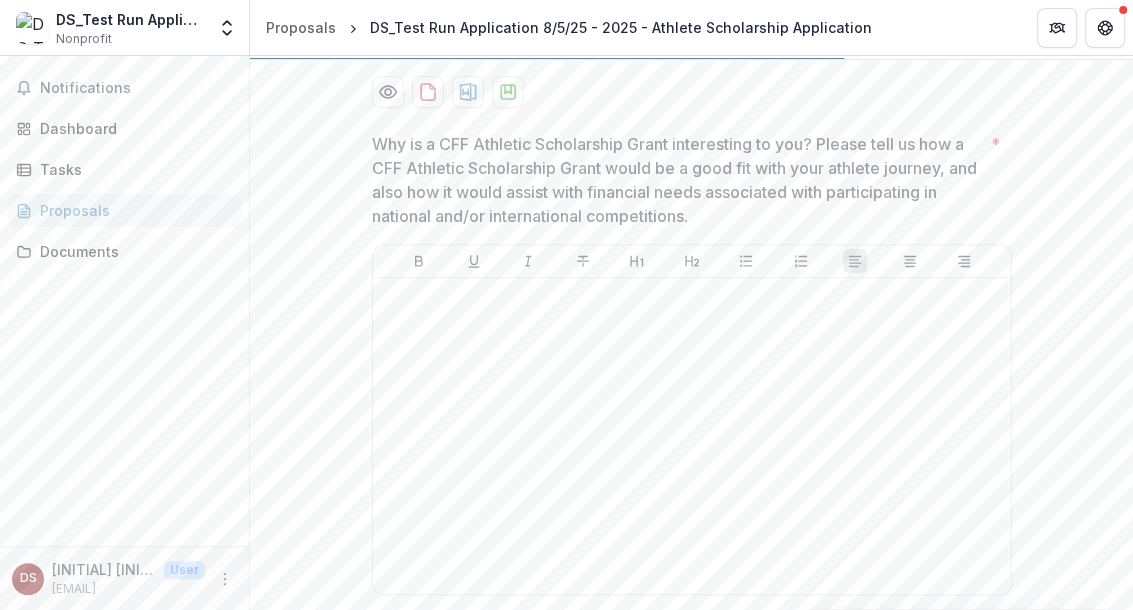 scroll, scrollTop: 485, scrollLeft: 0, axis: vertical 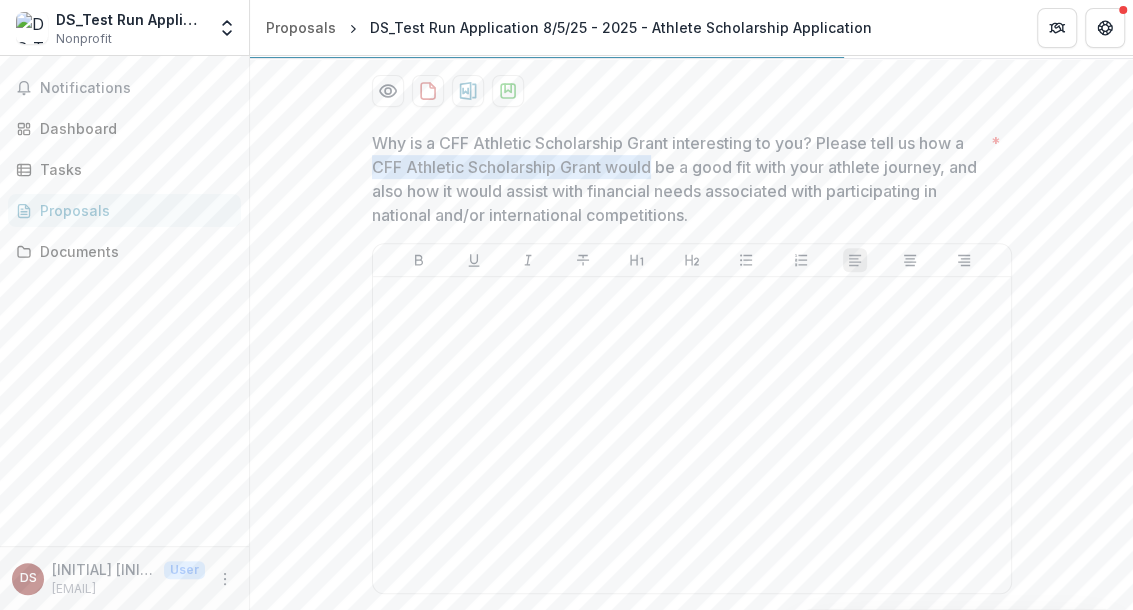 drag, startPoint x: 369, startPoint y: 165, endPoint x: 651, endPoint y: 165, distance: 282 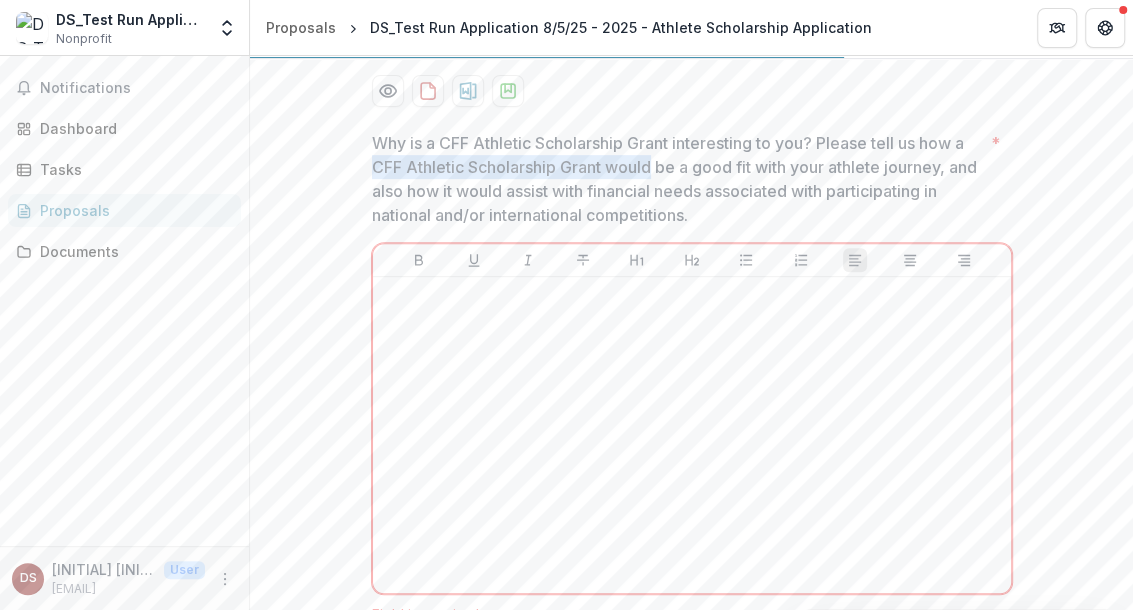 drag, startPoint x: 649, startPoint y: 166, endPoint x: 372, endPoint y: 164, distance: 277.00723 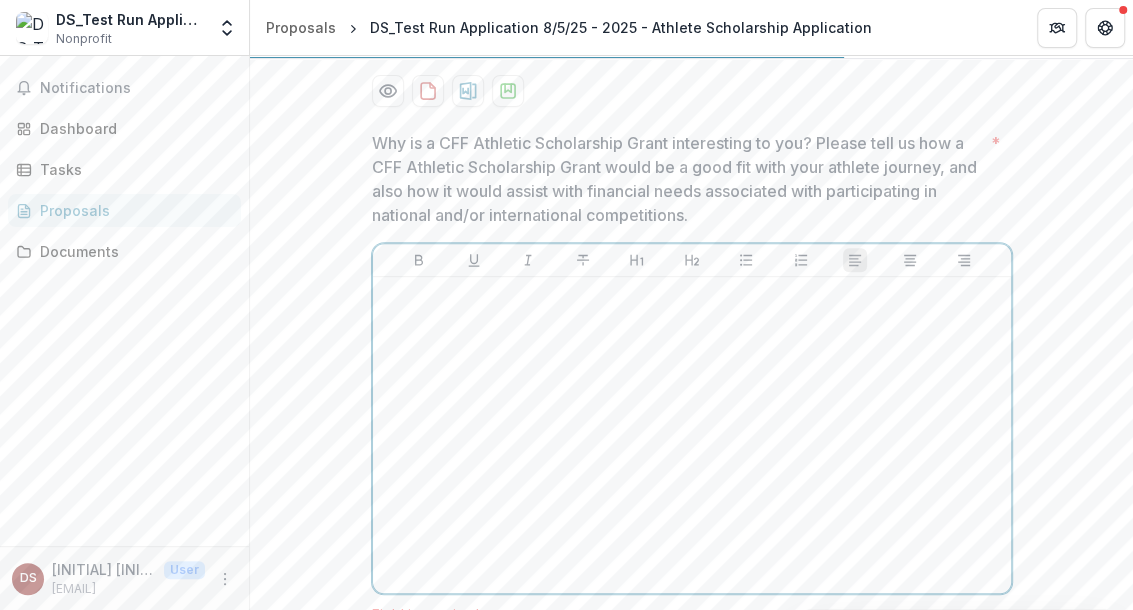 type 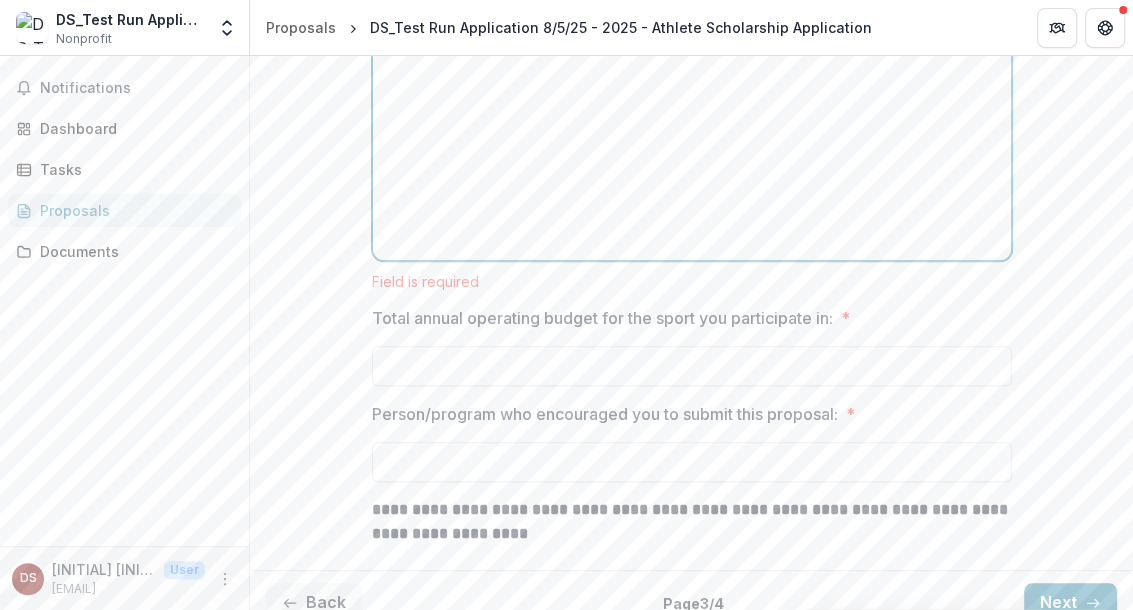 scroll, scrollTop: 838, scrollLeft: 0, axis: vertical 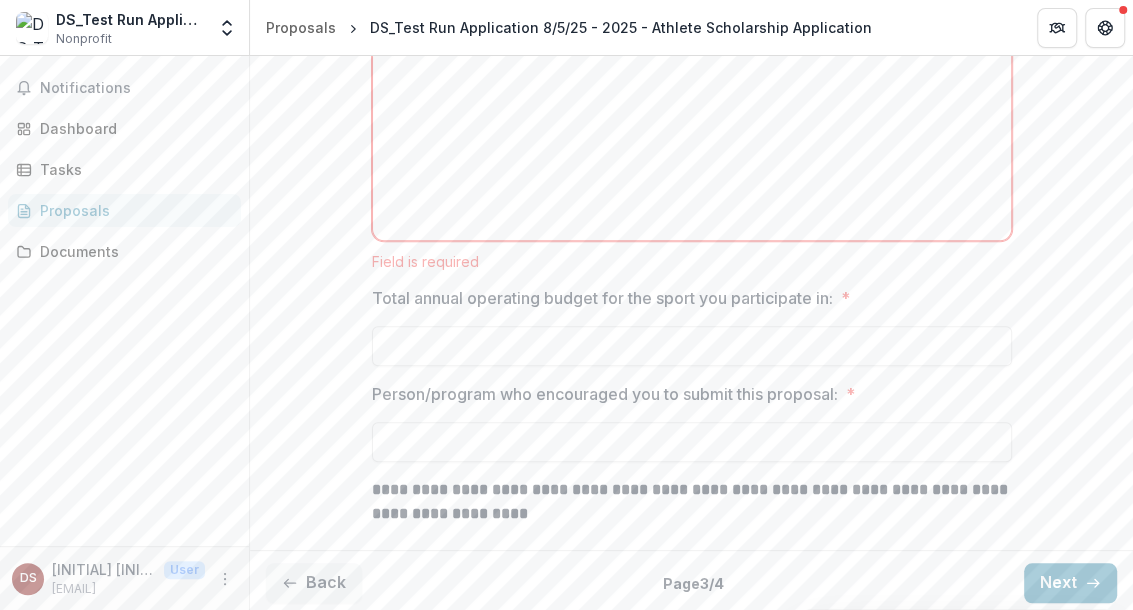 click on "Back" at bounding box center (314, 583) 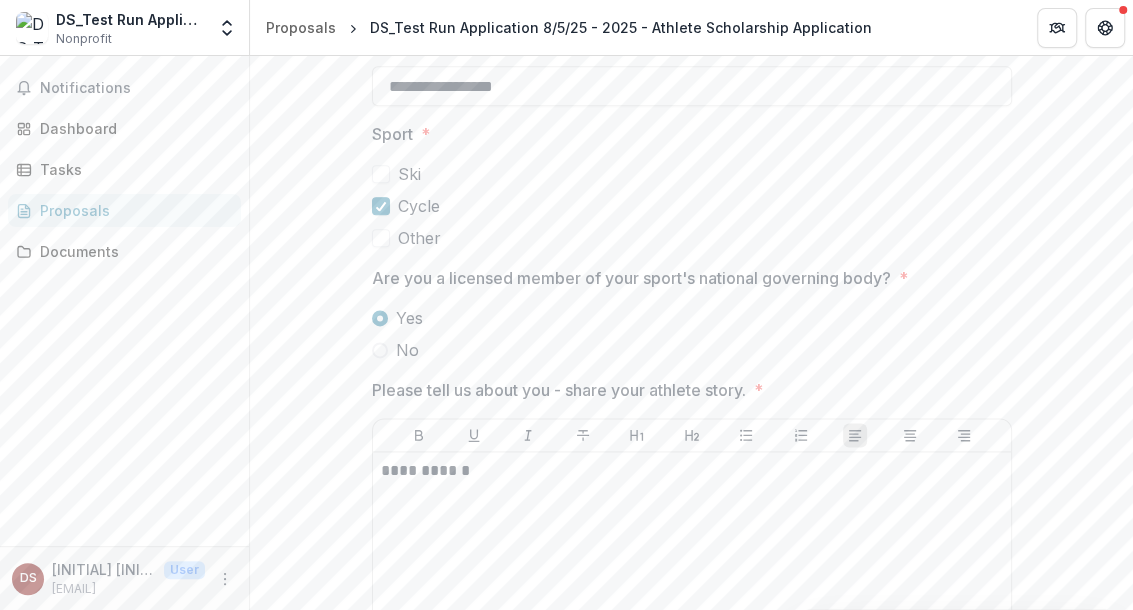 scroll, scrollTop: 1262, scrollLeft: 0, axis: vertical 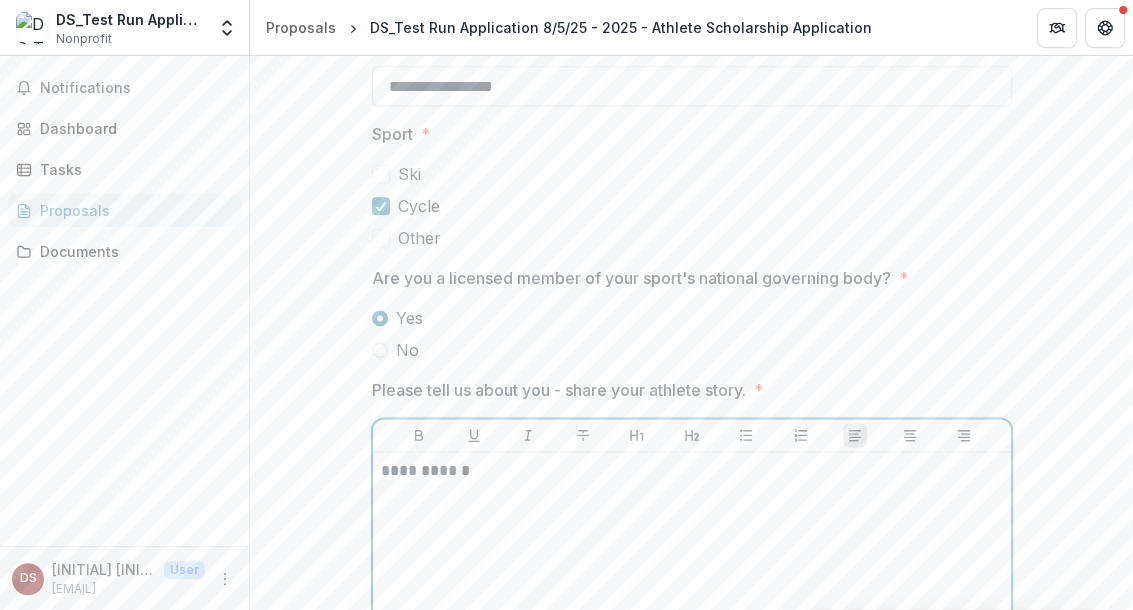 click on "**********" at bounding box center [692, 471] 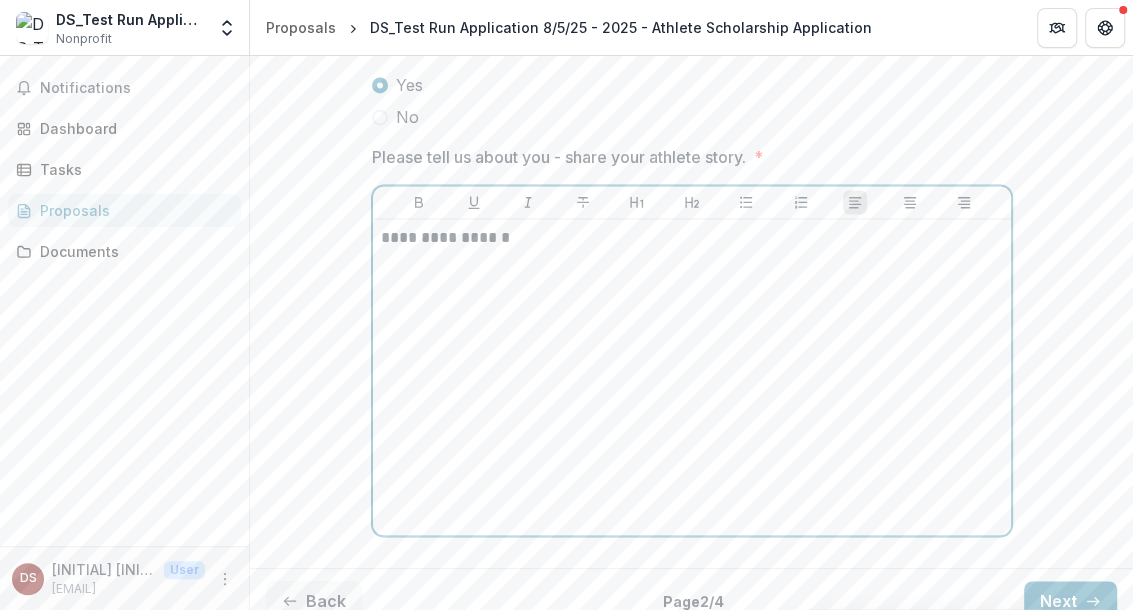 scroll, scrollTop: 1514, scrollLeft: 0, axis: vertical 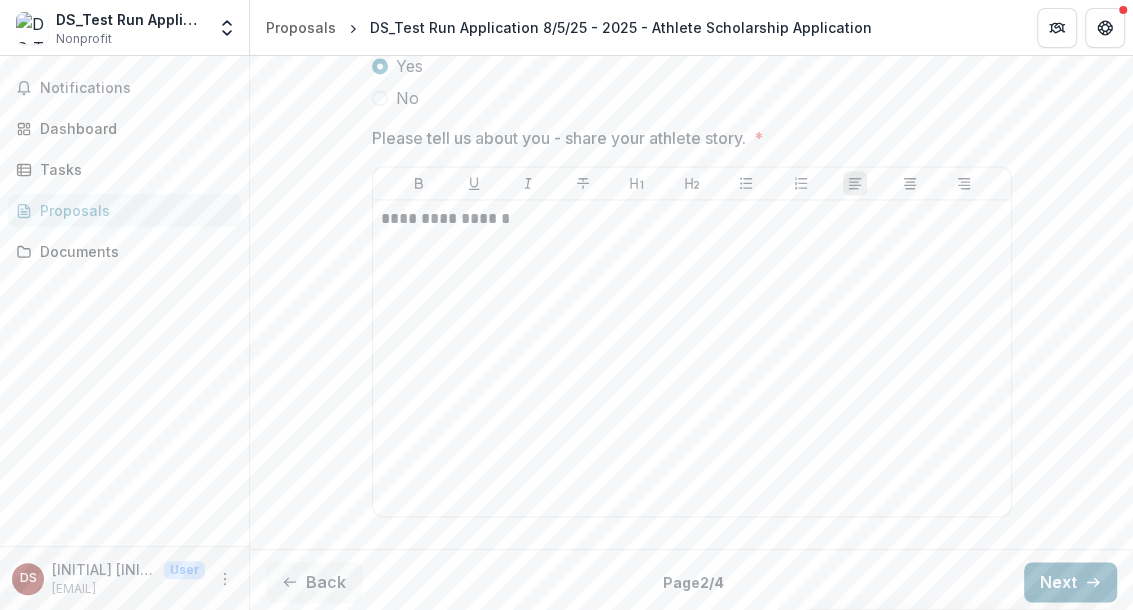 click 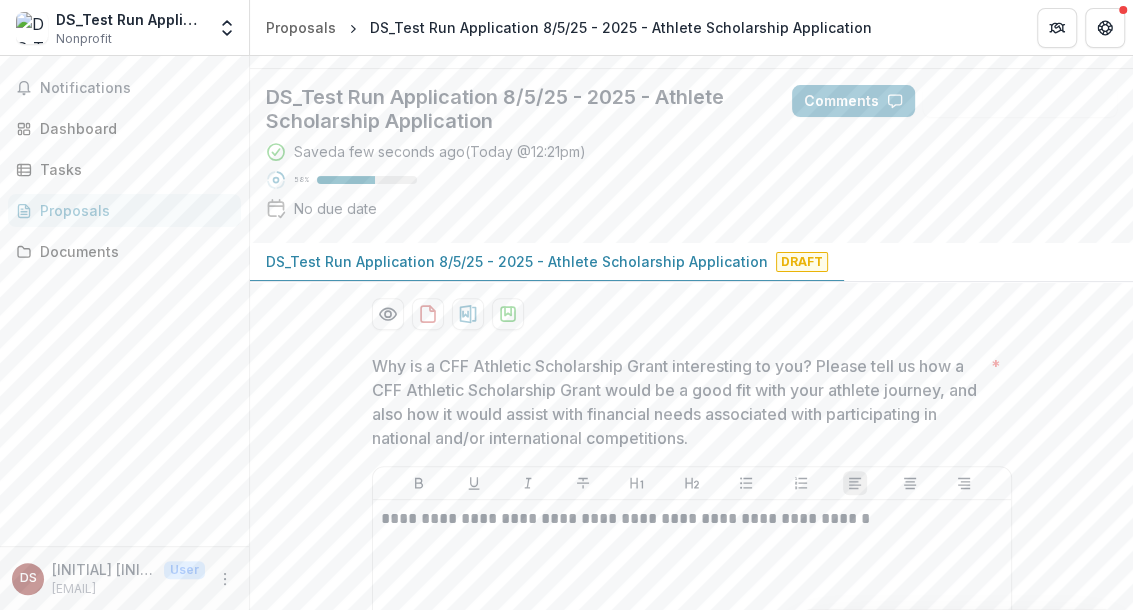 scroll, scrollTop: 374, scrollLeft: 0, axis: vertical 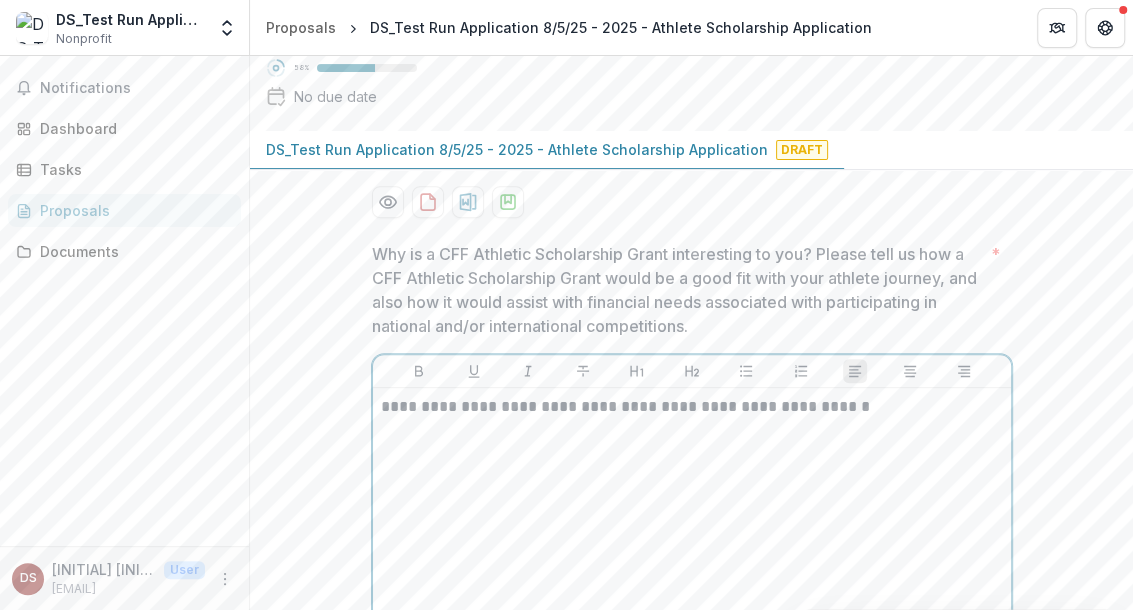 click on "**********" at bounding box center (692, 407) 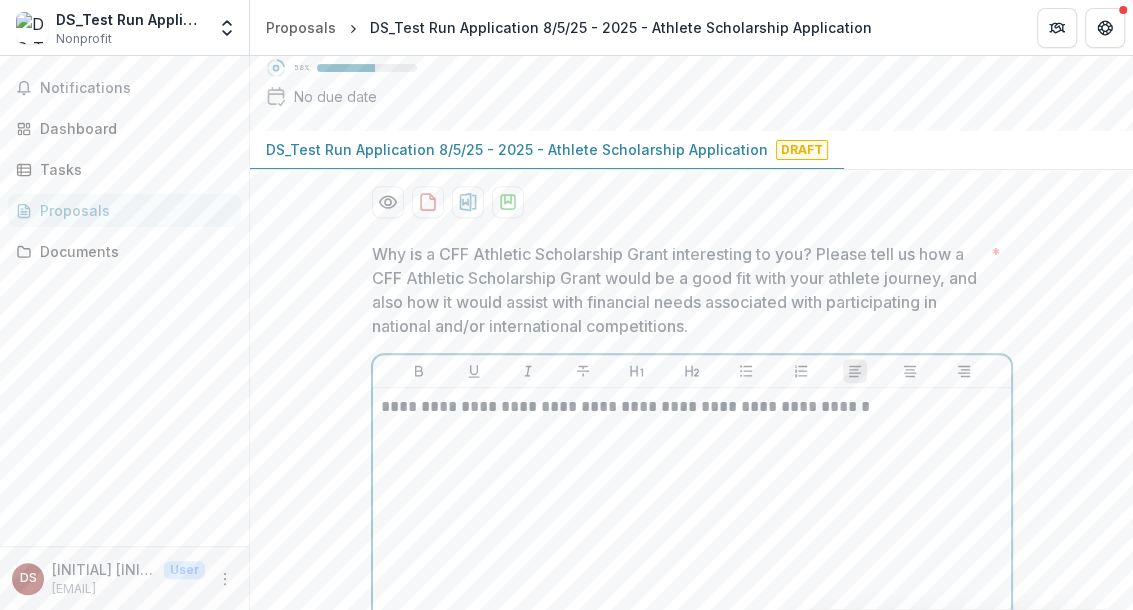 click on "**********" at bounding box center (692, 407) 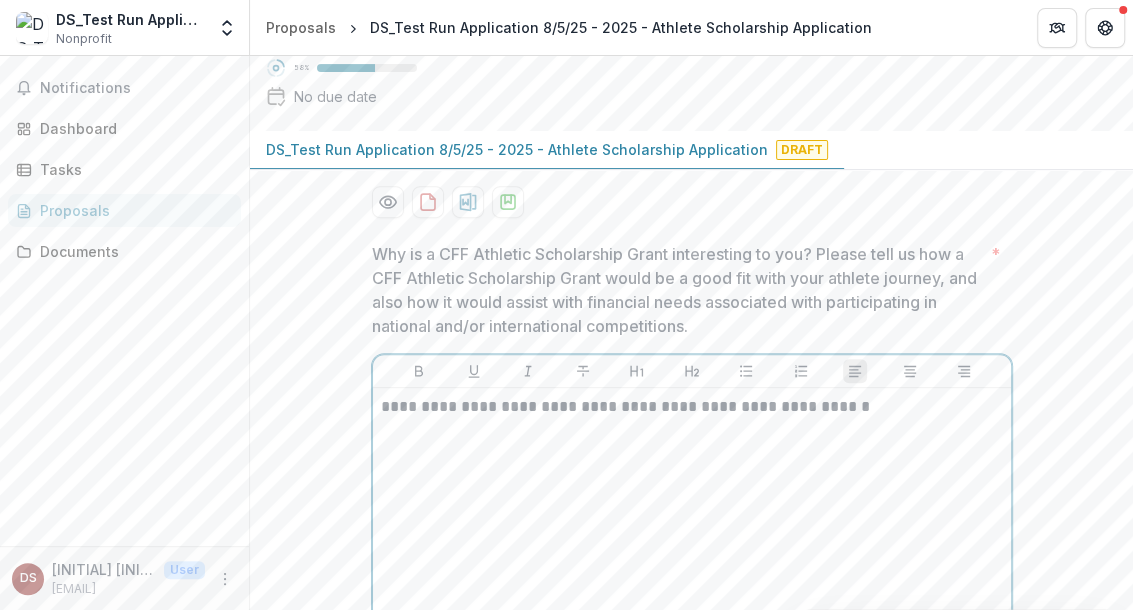 type 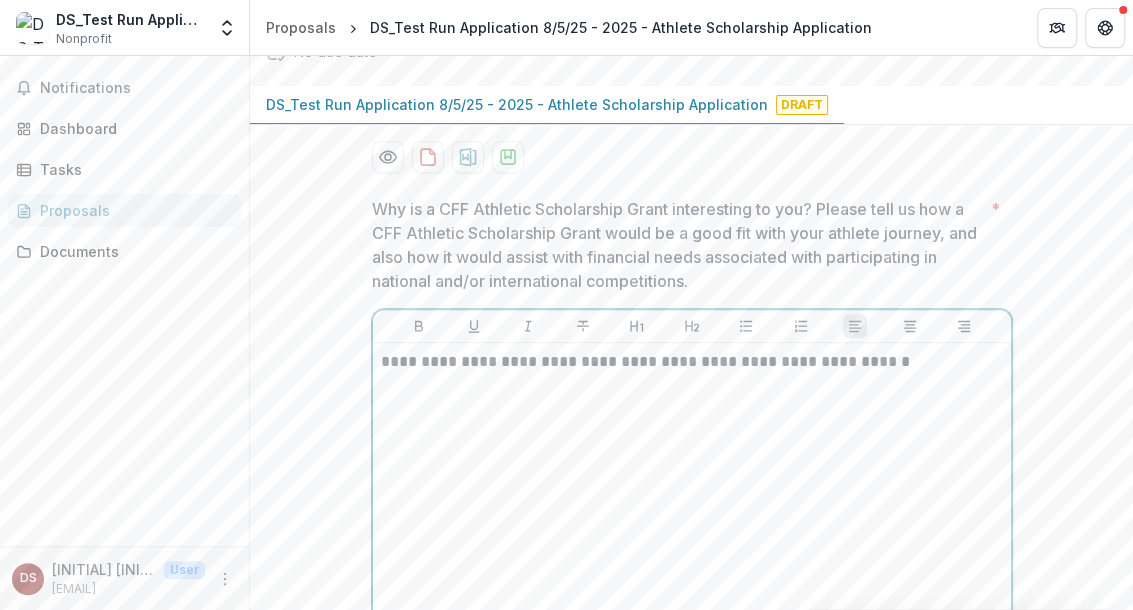 scroll, scrollTop: 818, scrollLeft: 0, axis: vertical 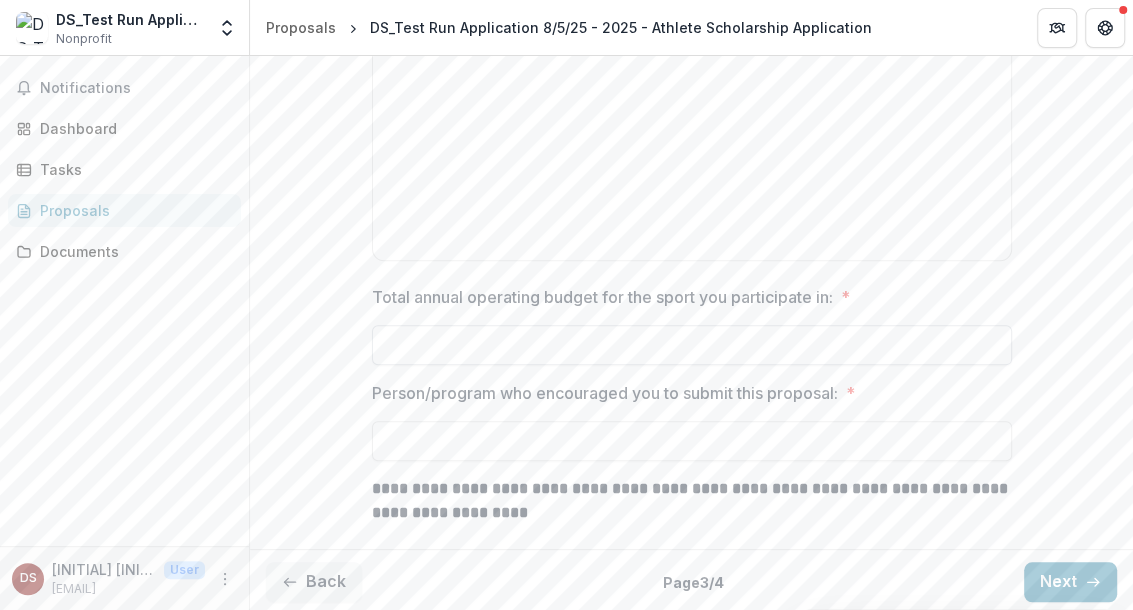 click on "Total annual operating budget for the sport you participate in:  *" at bounding box center [692, 345] 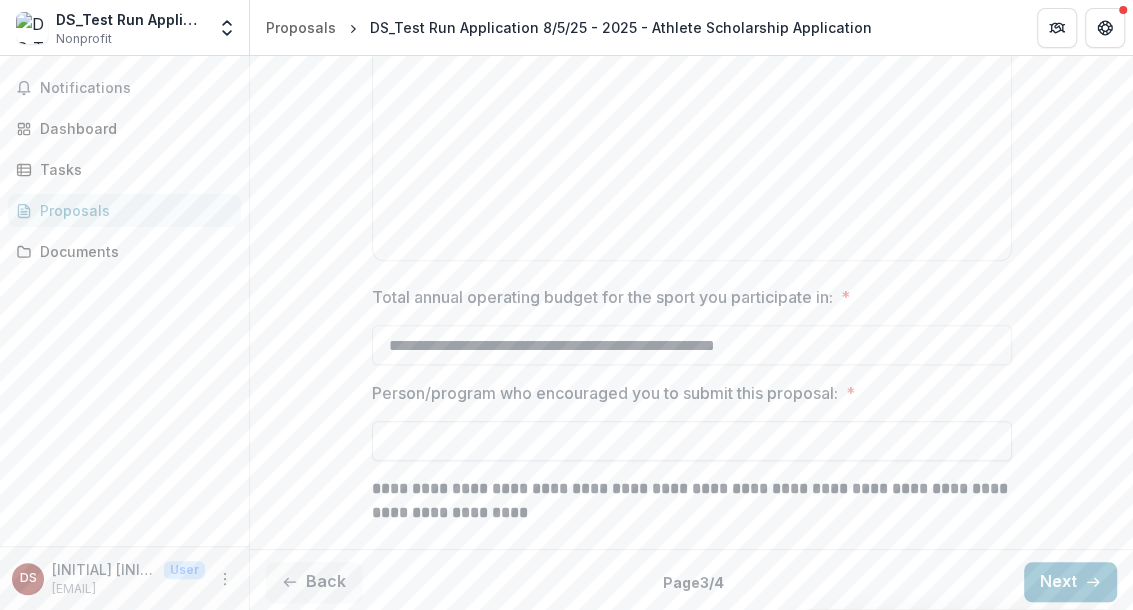 type on "**********" 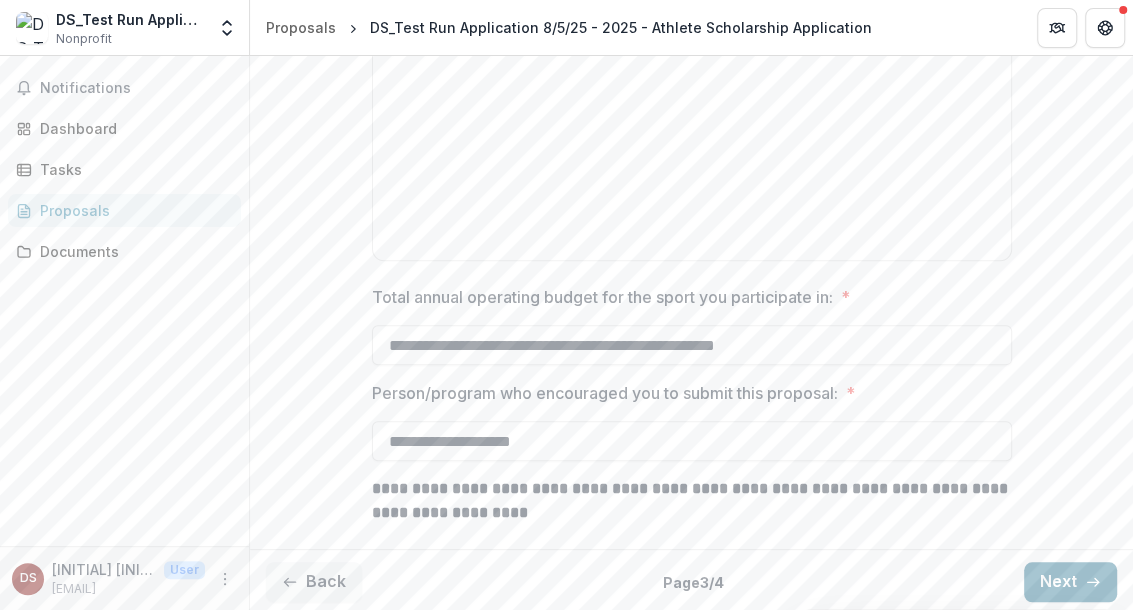 type on "**********" 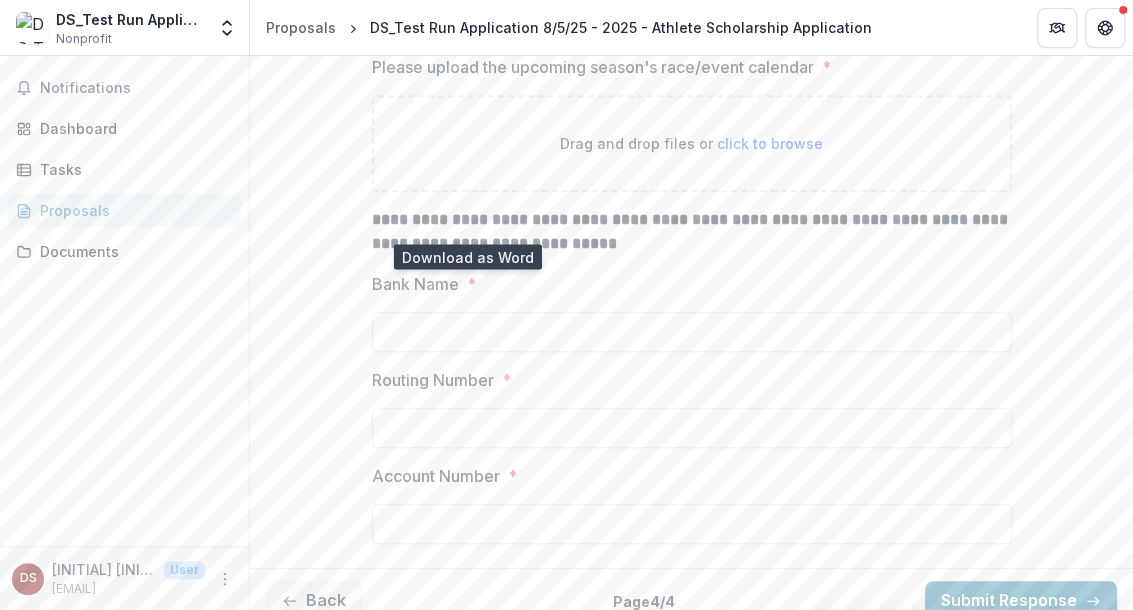 scroll, scrollTop: 733, scrollLeft: 0, axis: vertical 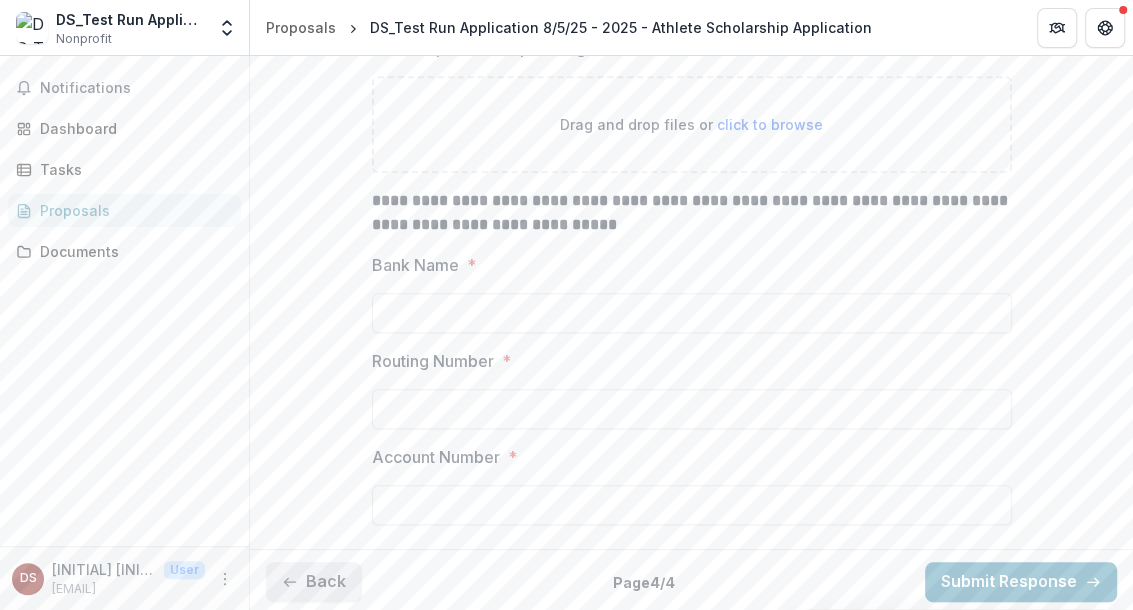 click on "Back" at bounding box center [314, 582] 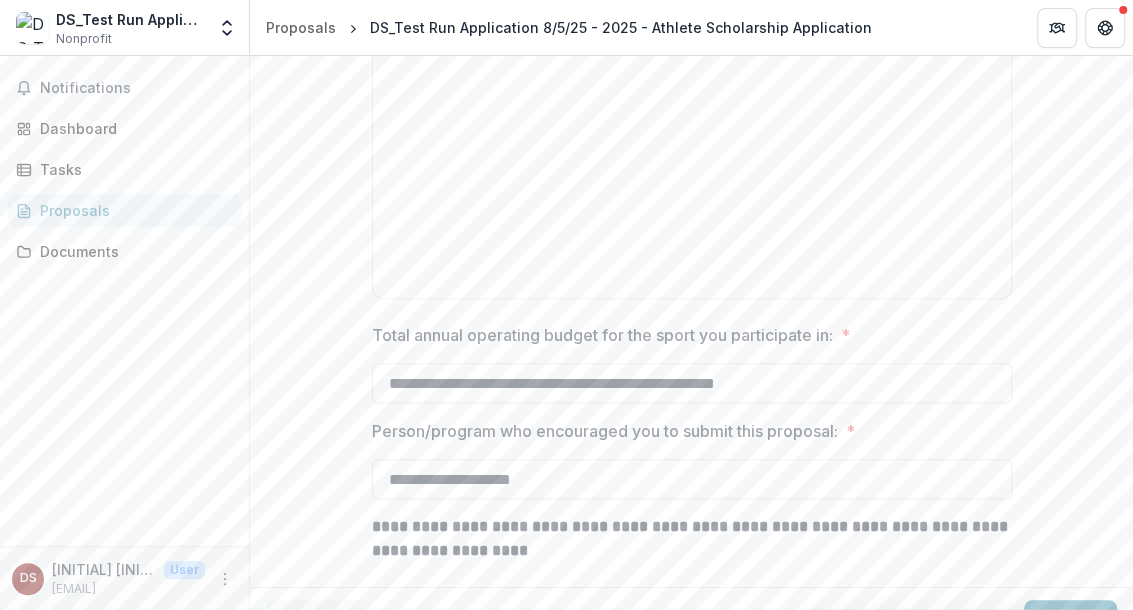 scroll, scrollTop: 818, scrollLeft: 0, axis: vertical 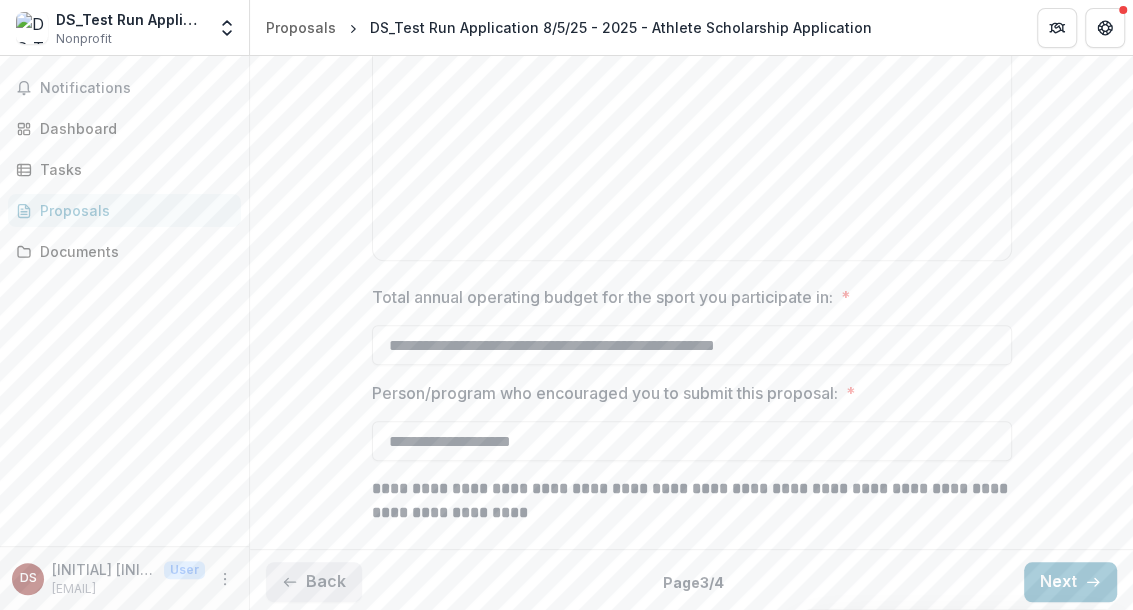 click on "Back" at bounding box center [314, 582] 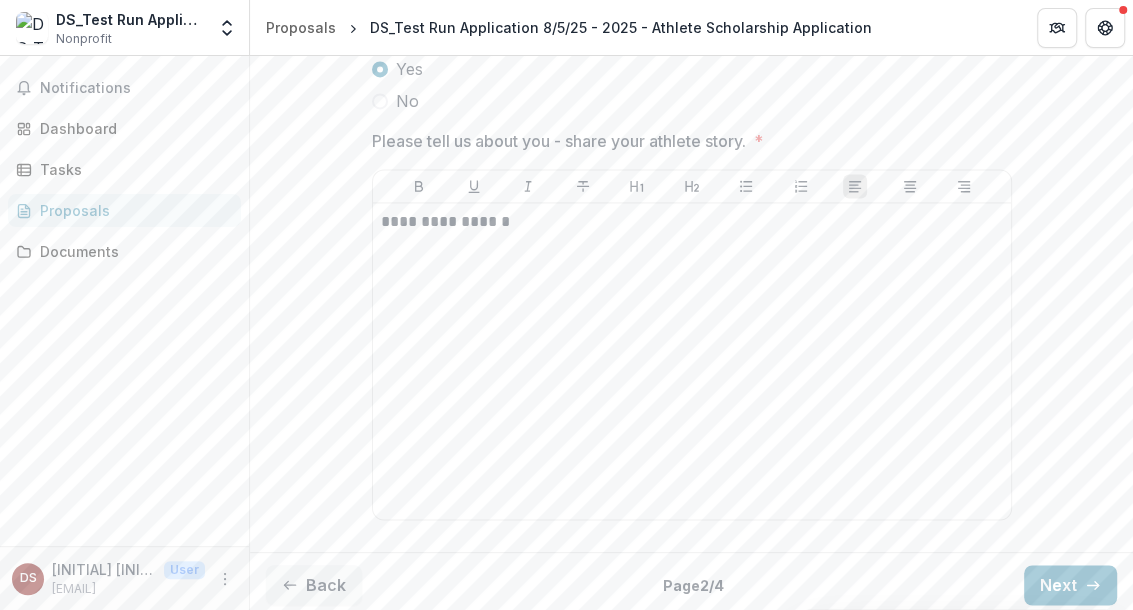 scroll, scrollTop: 1514, scrollLeft: 0, axis: vertical 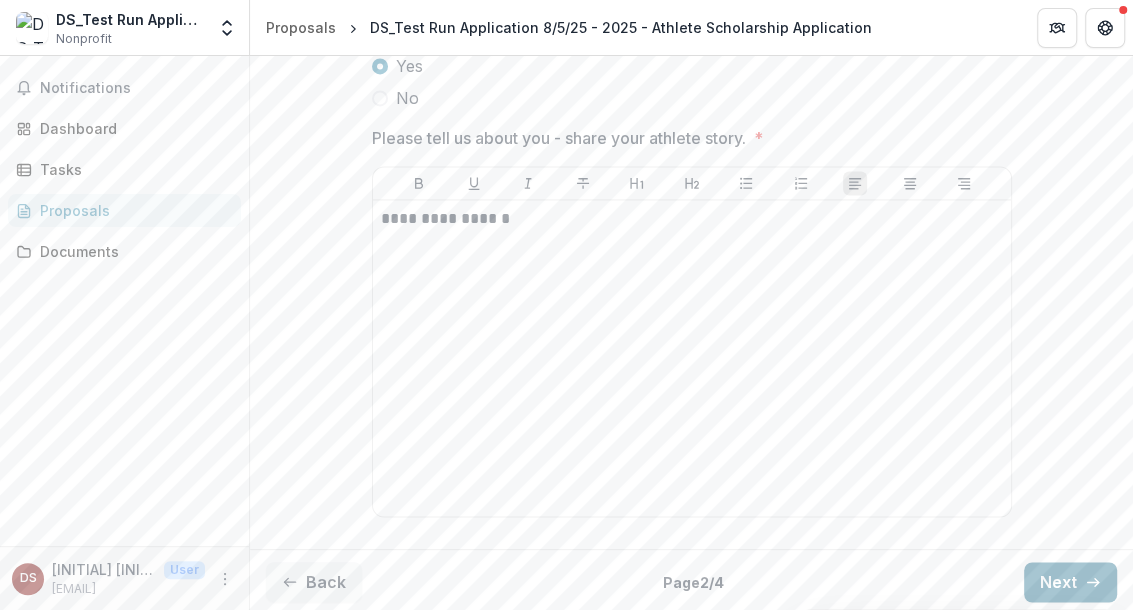 click on "Next" at bounding box center (1070, 582) 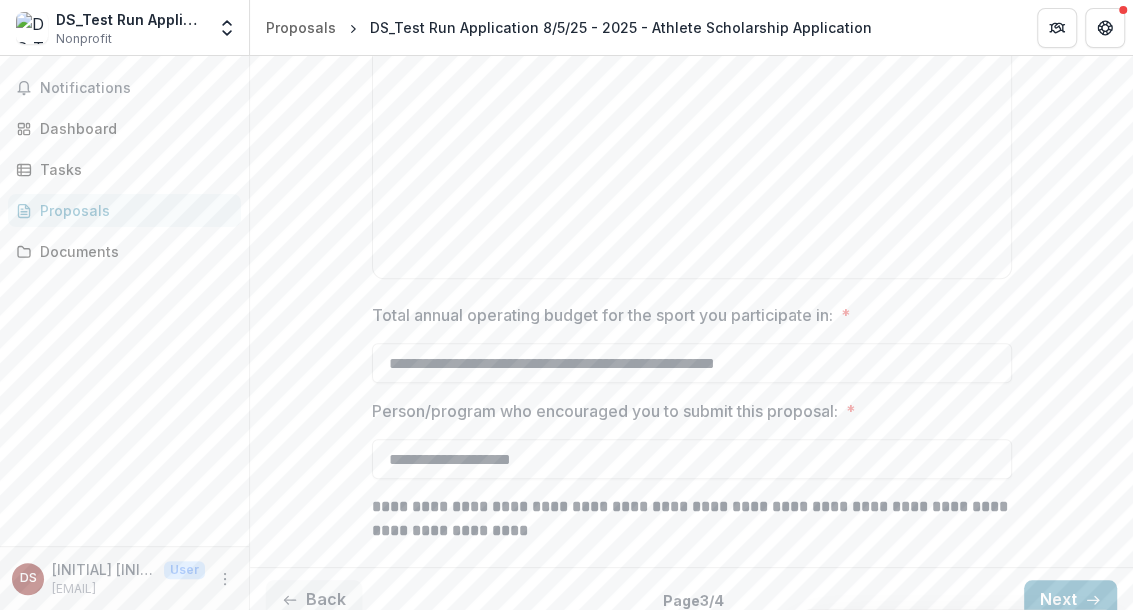 scroll, scrollTop: 818, scrollLeft: 0, axis: vertical 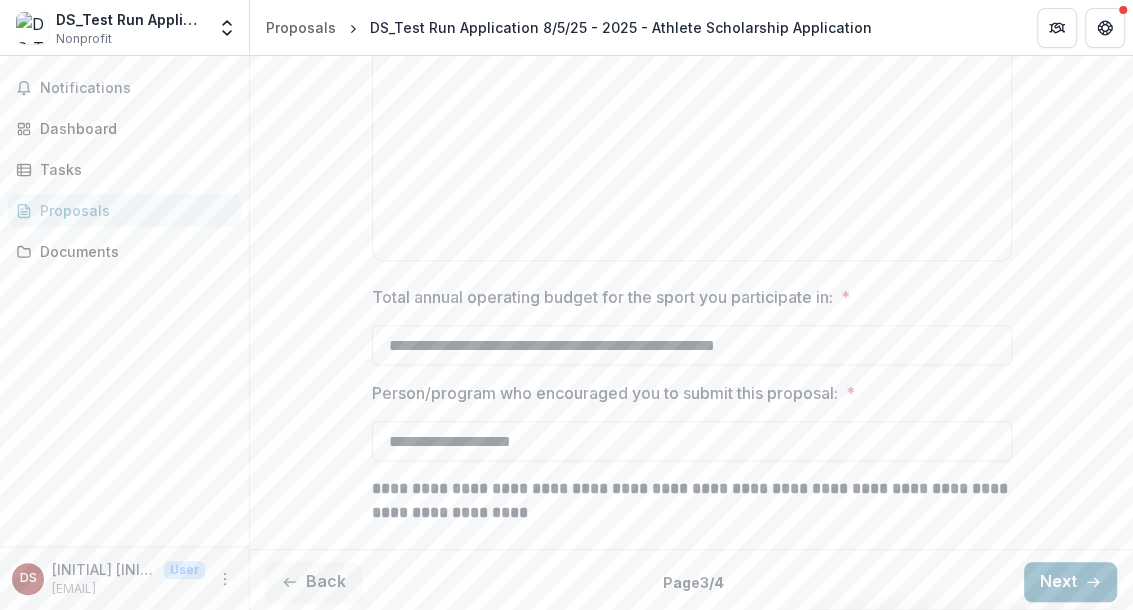 click on "Next" at bounding box center (1070, 582) 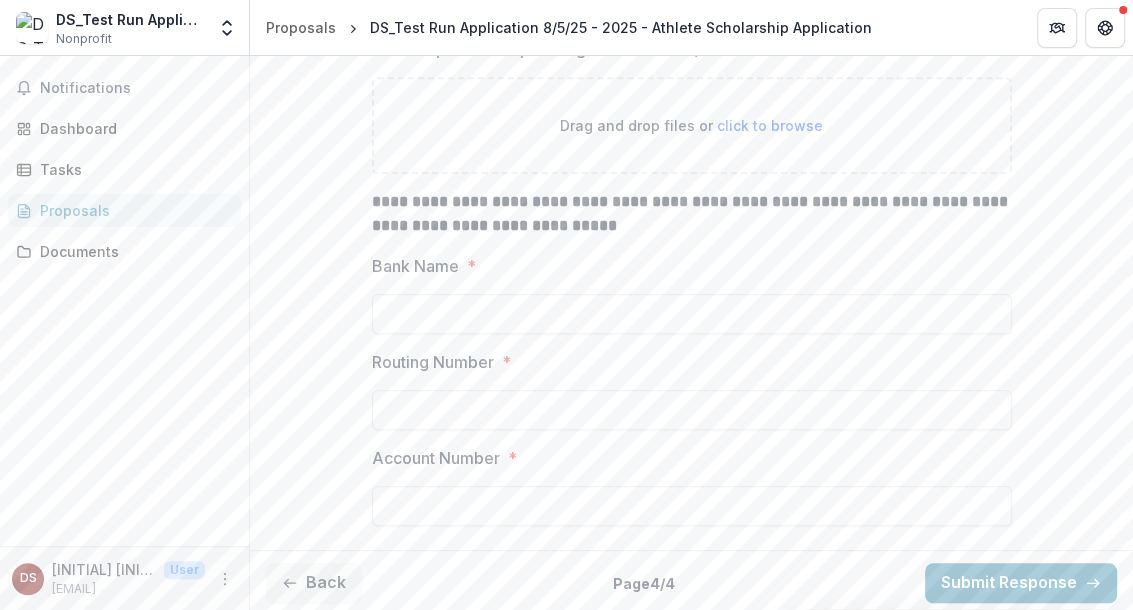 scroll, scrollTop: 733, scrollLeft: 0, axis: vertical 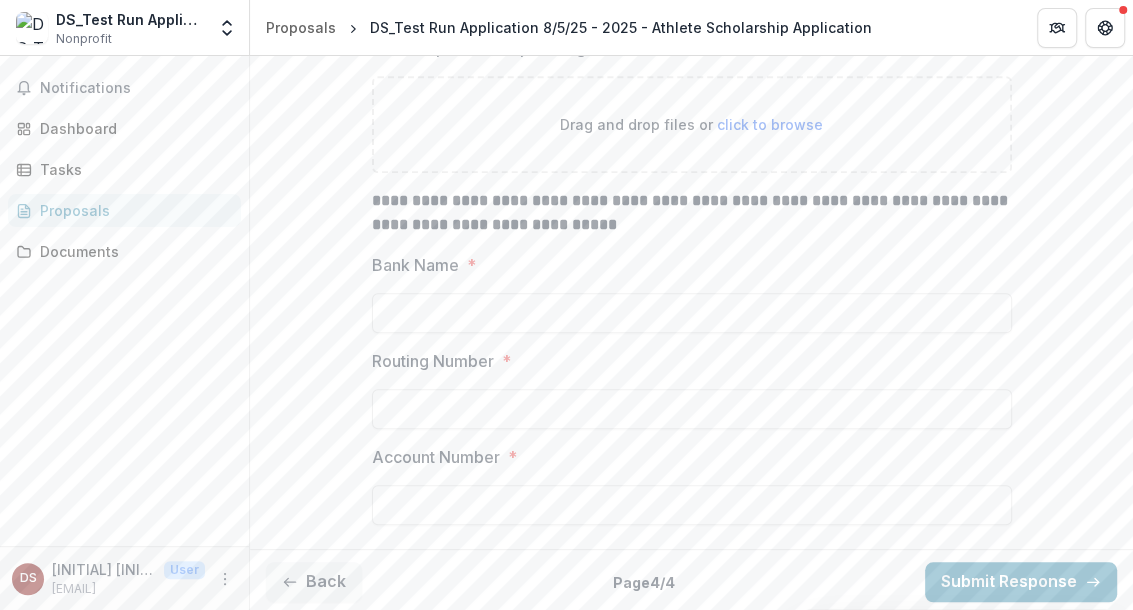 click on "Back" at bounding box center [314, 582] 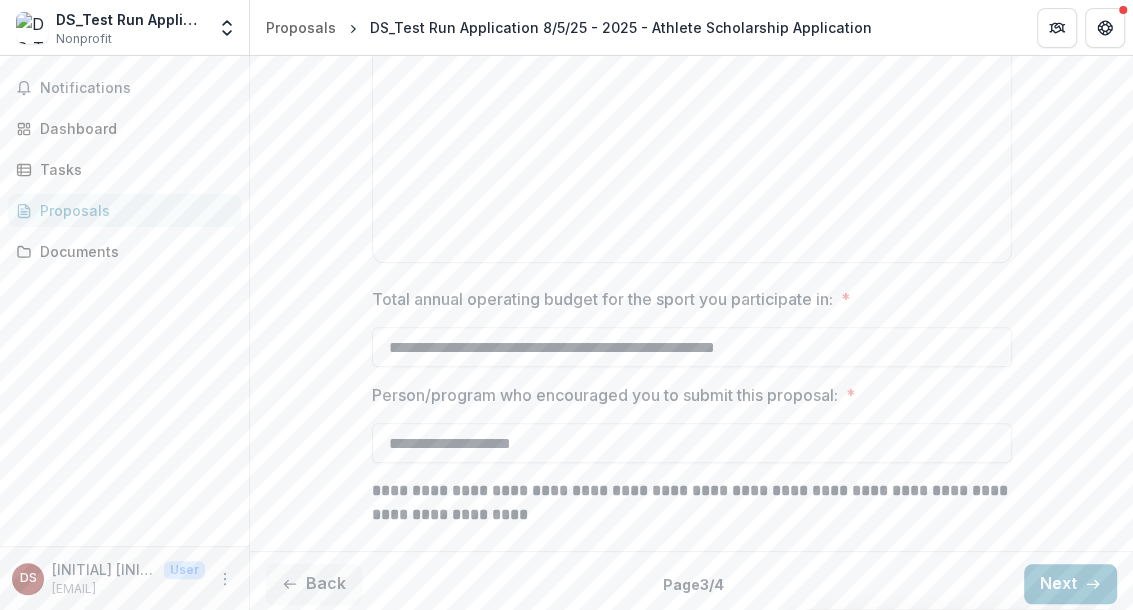 scroll, scrollTop: 818, scrollLeft: 0, axis: vertical 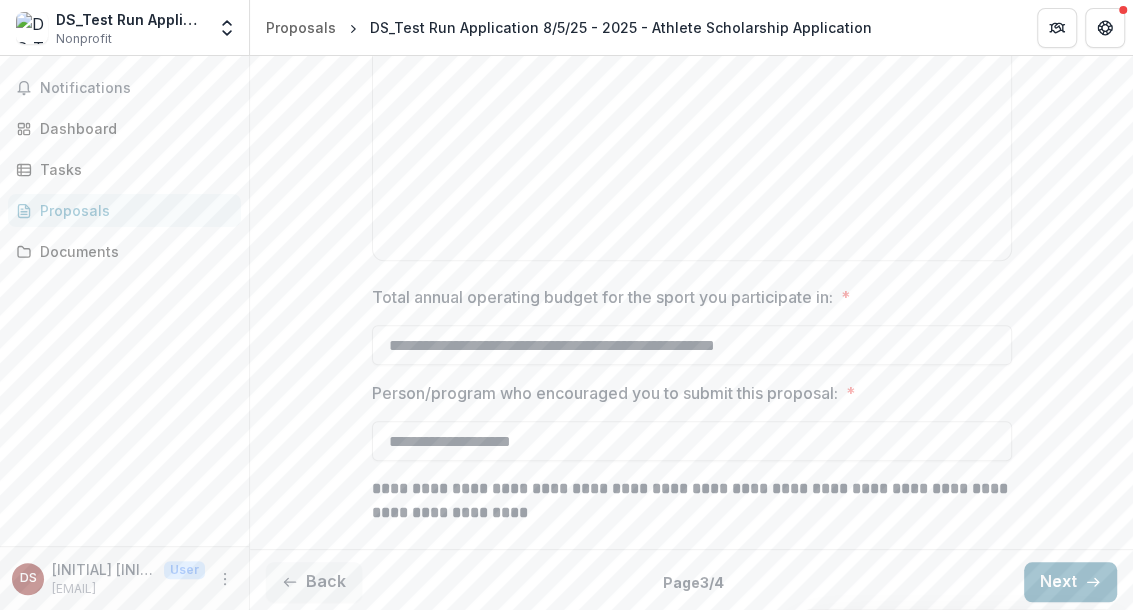 click on "Next" at bounding box center [1070, 582] 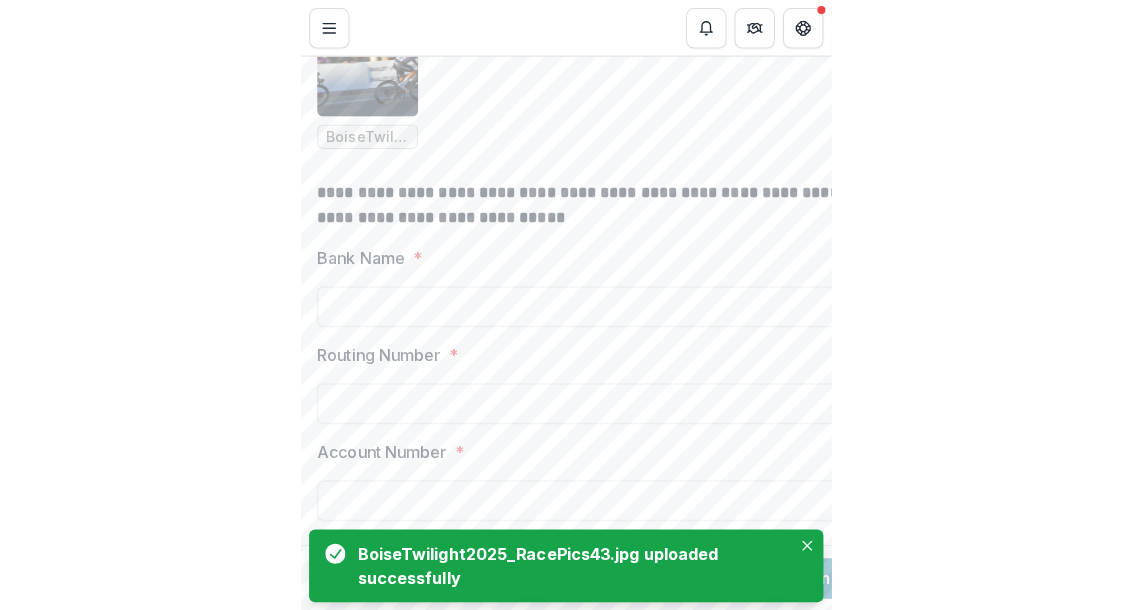 scroll, scrollTop: 1170, scrollLeft: 0, axis: vertical 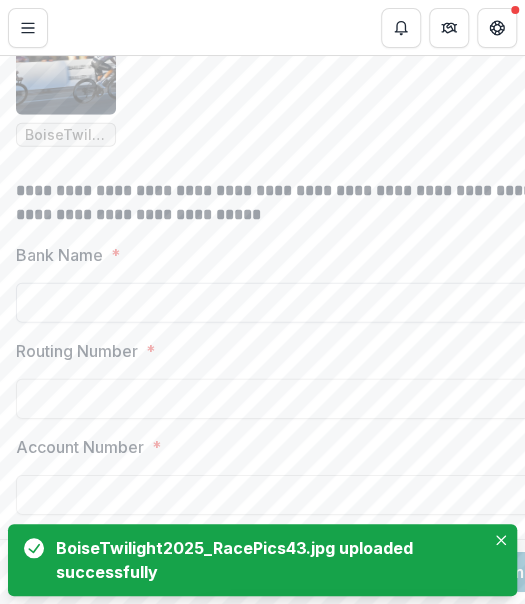 click on "Bank Name *" at bounding box center (336, 303) 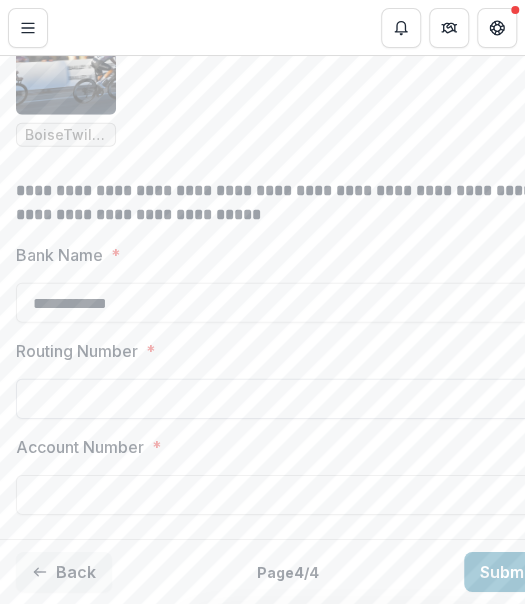 type on "**********" 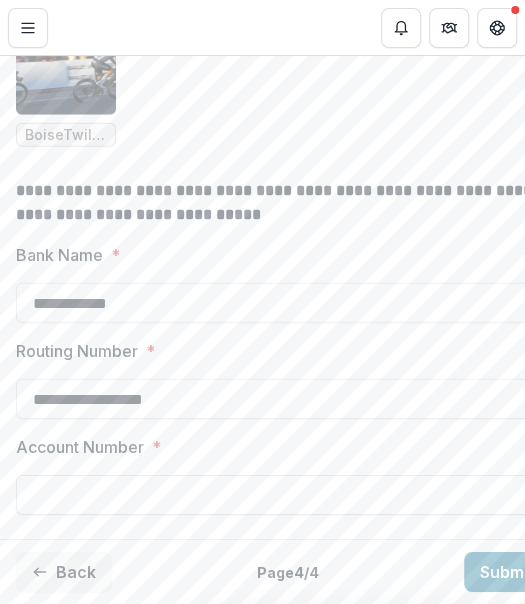 type on "**********" 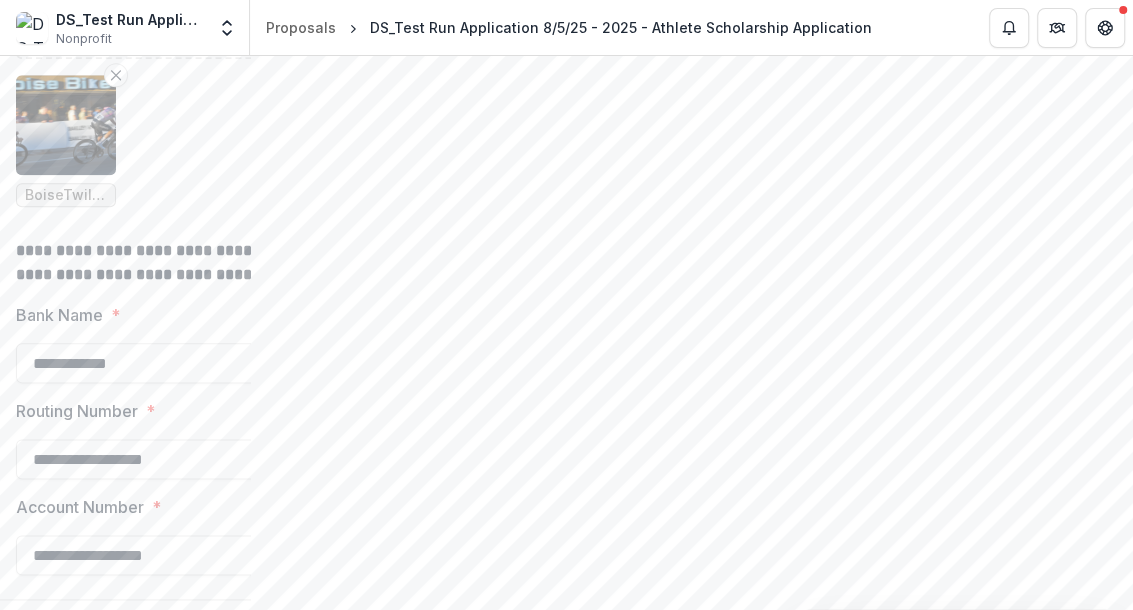 scroll, scrollTop: 1061, scrollLeft: 0, axis: vertical 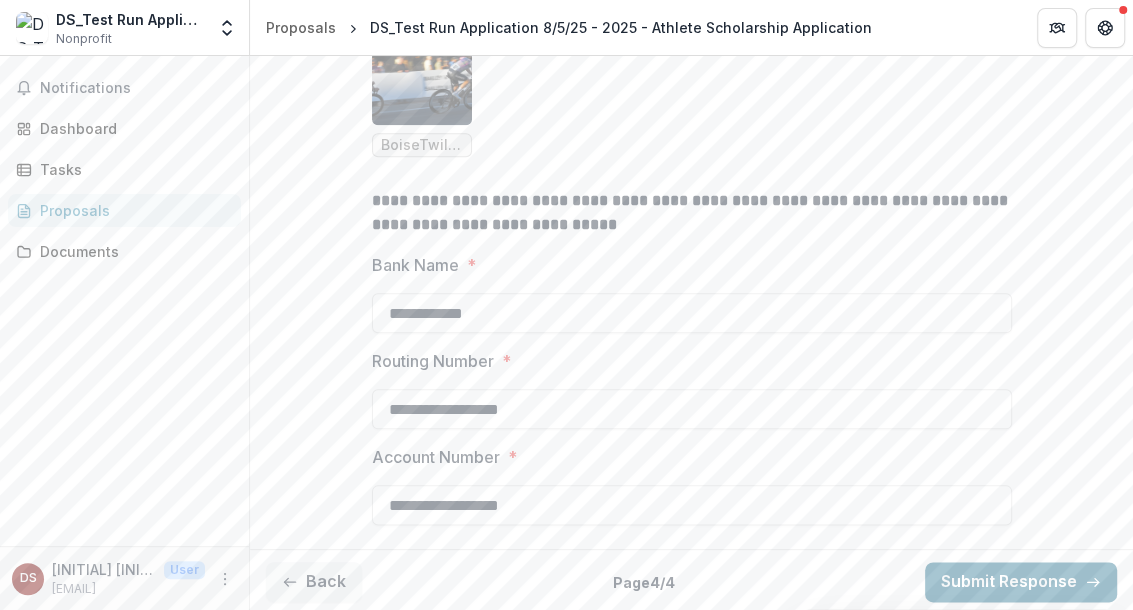 type on "**********" 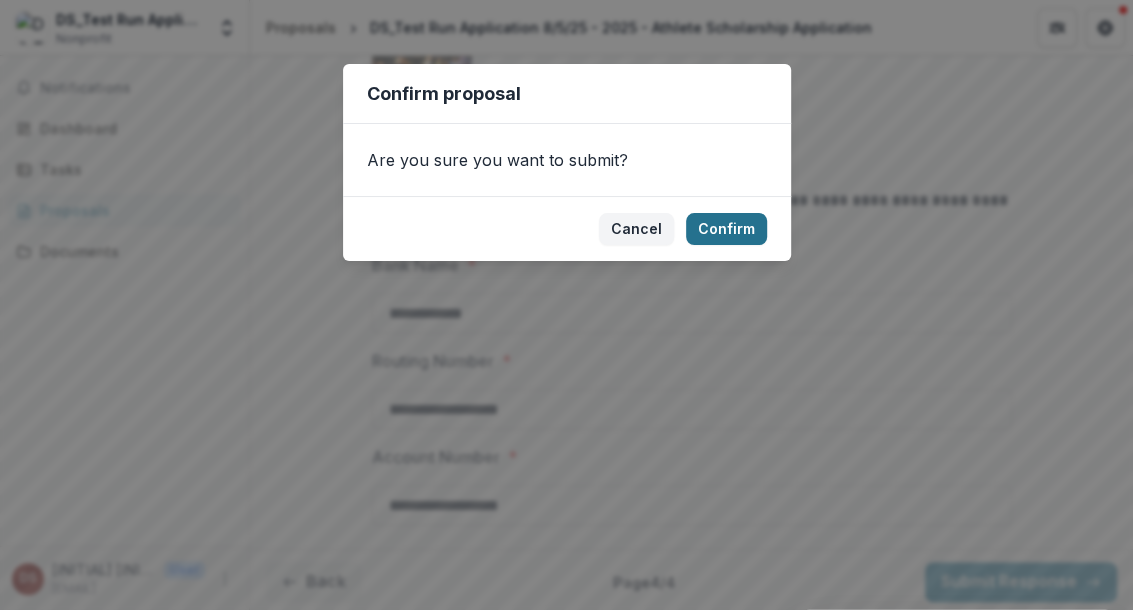 click on "Confirm" at bounding box center (726, 229) 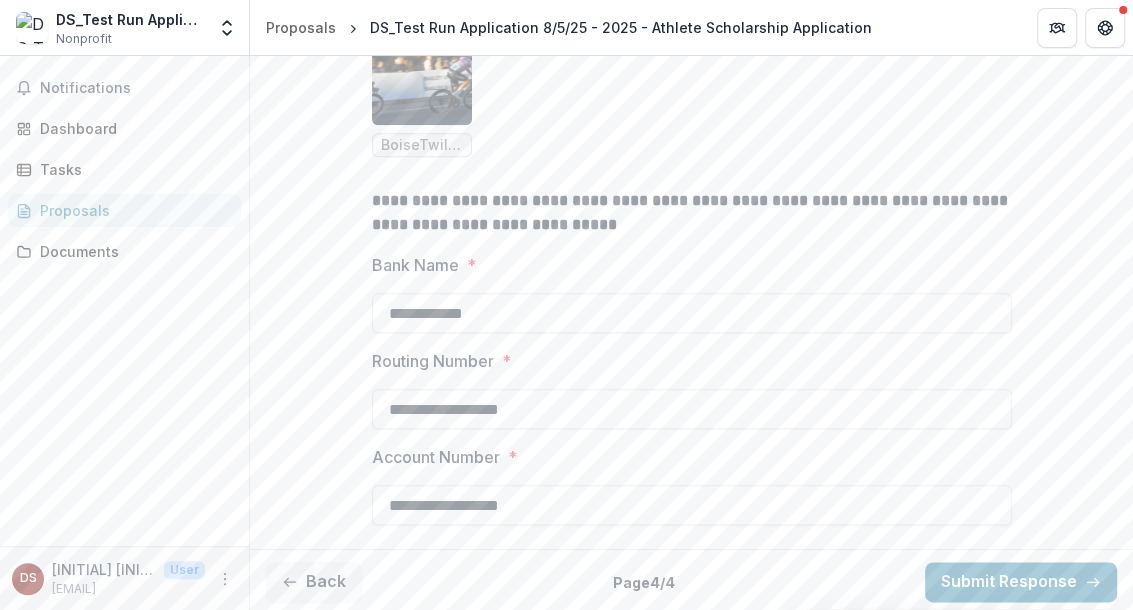 scroll, scrollTop: 1125, scrollLeft: 0, axis: vertical 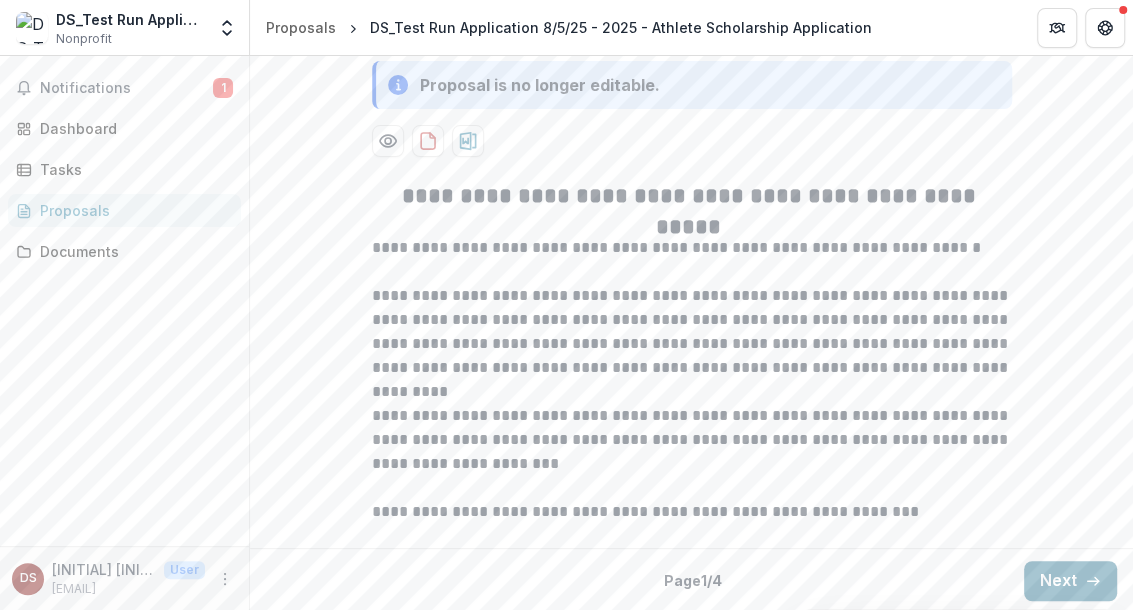 click on "Next" at bounding box center [1070, 581] 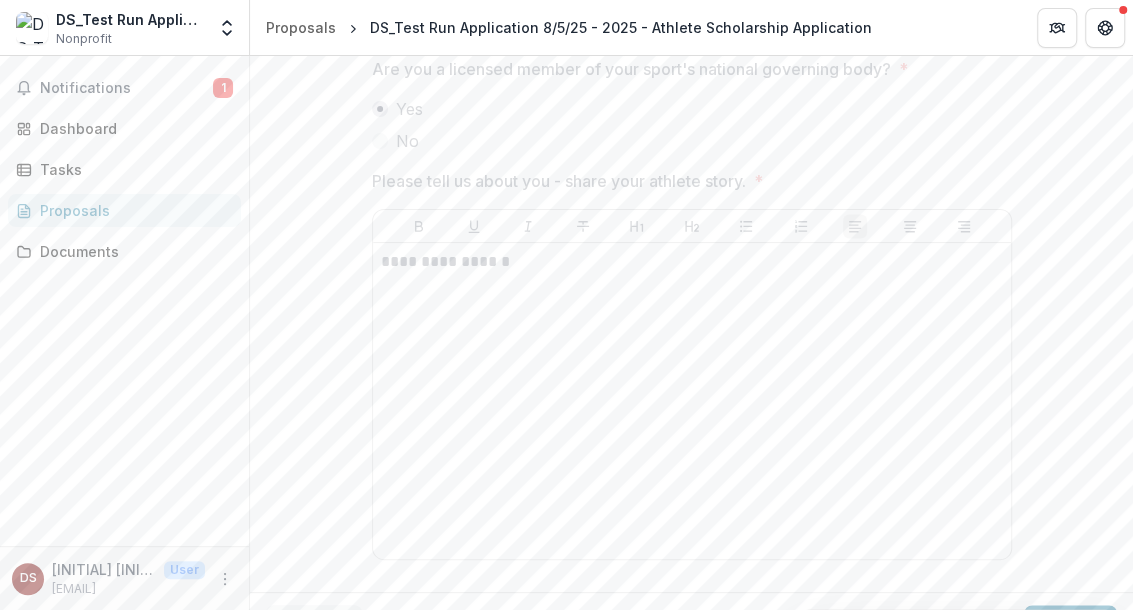 scroll, scrollTop: 1577, scrollLeft: 0, axis: vertical 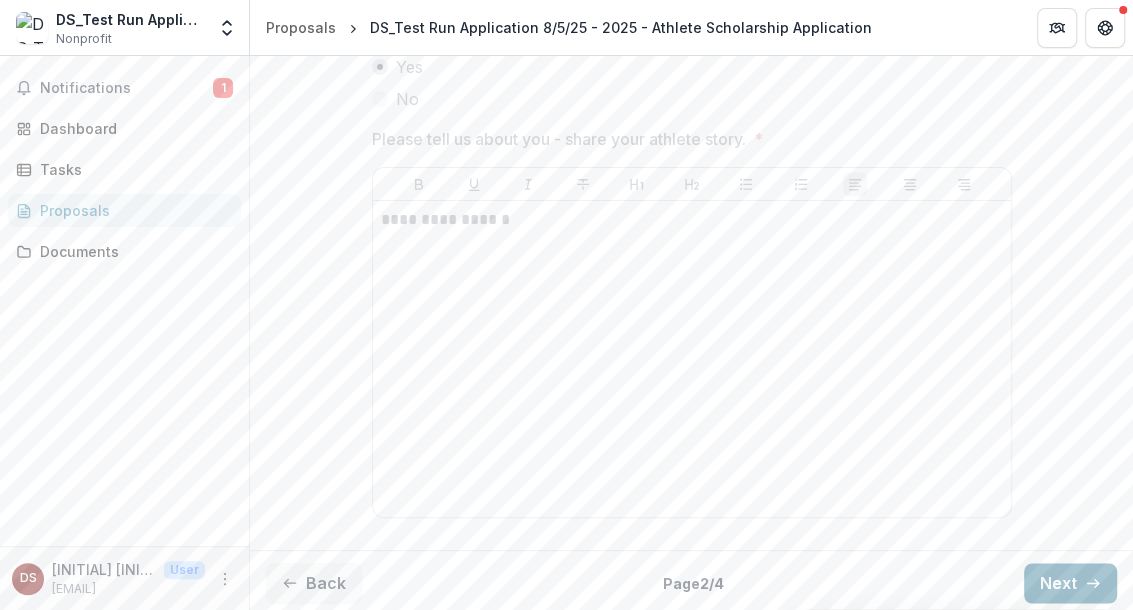 click on "Next" at bounding box center (1070, 583) 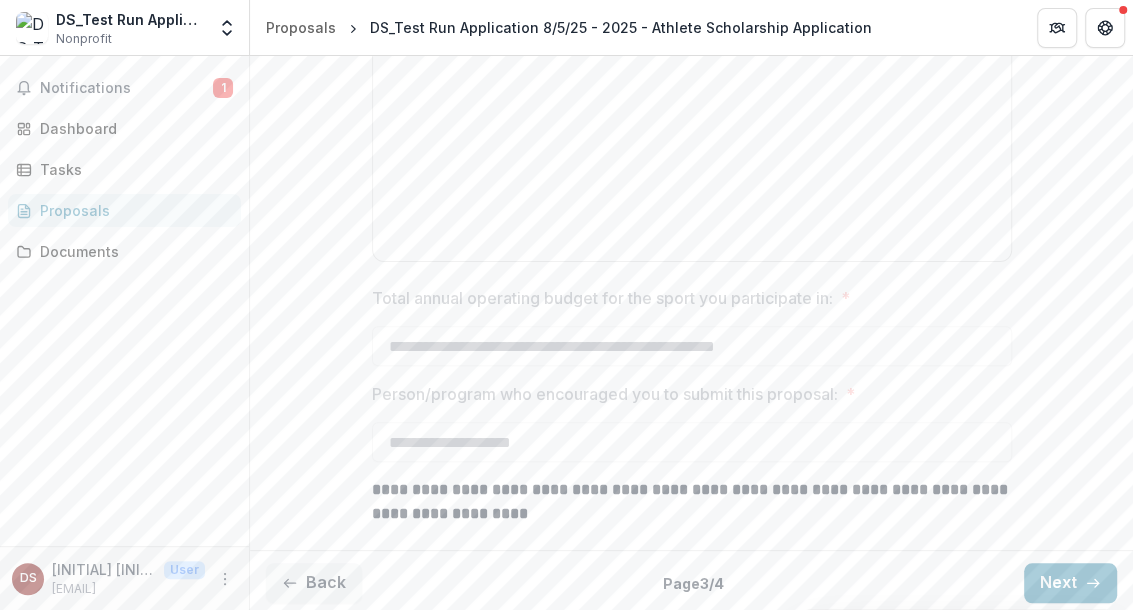 scroll, scrollTop: 882, scrollLeft: 0, axis: vertical 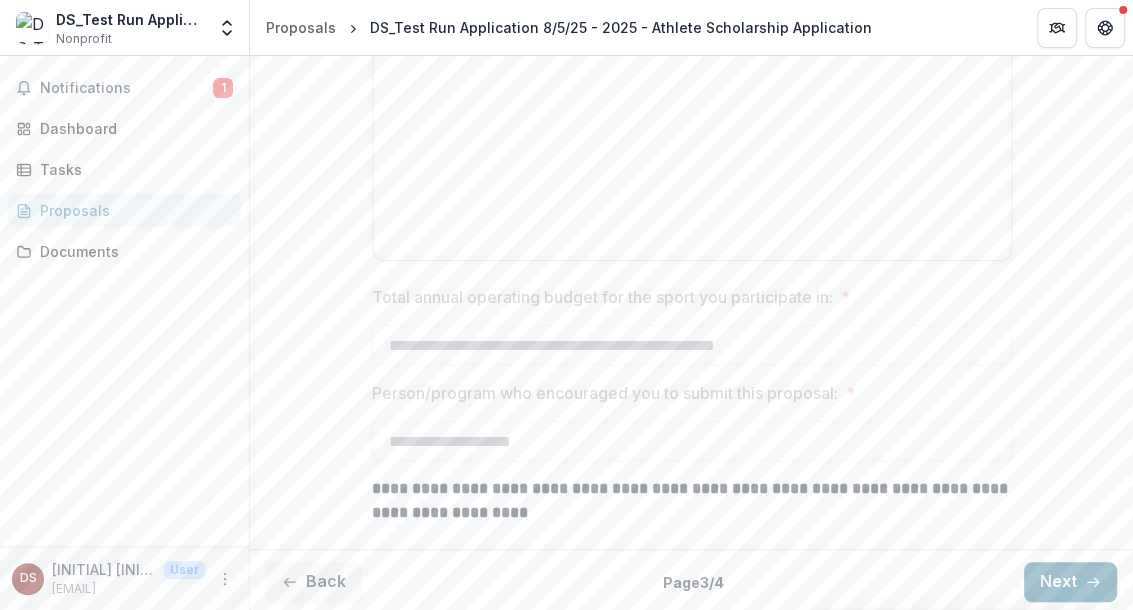click on "Next" at bounding box center (1070, 582) 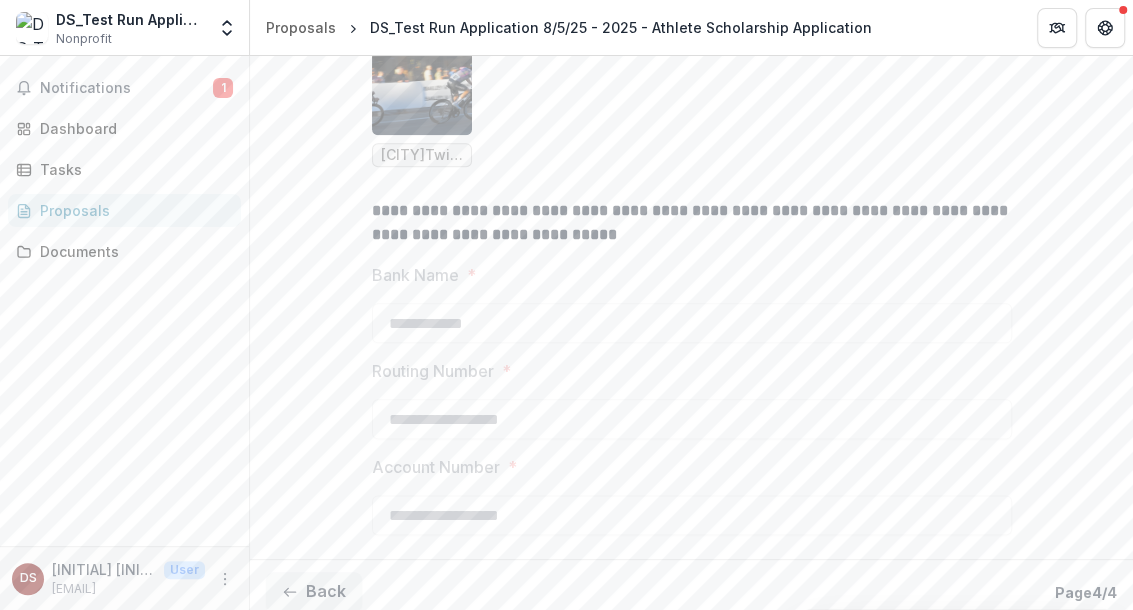 scroll, scrollTop: 1125, scrollLeft: 0, axis: vertical 